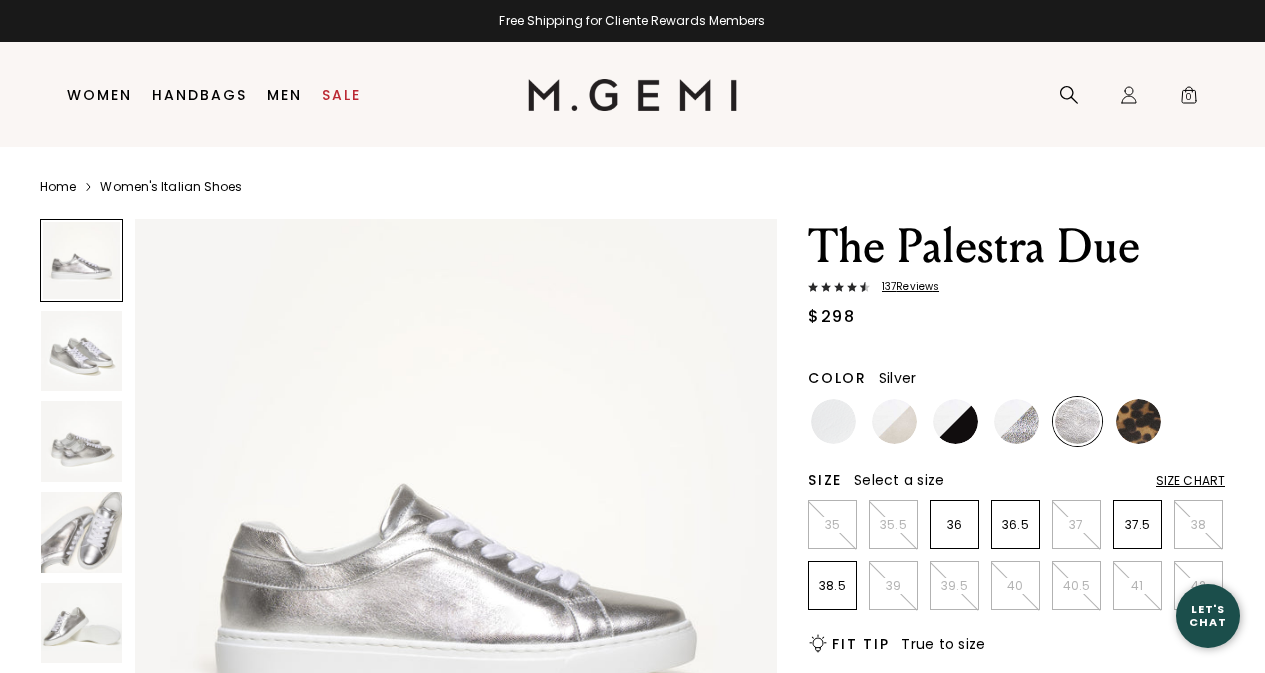 scroll, scrollTop: 0, scrollLeft: 0, axis: both 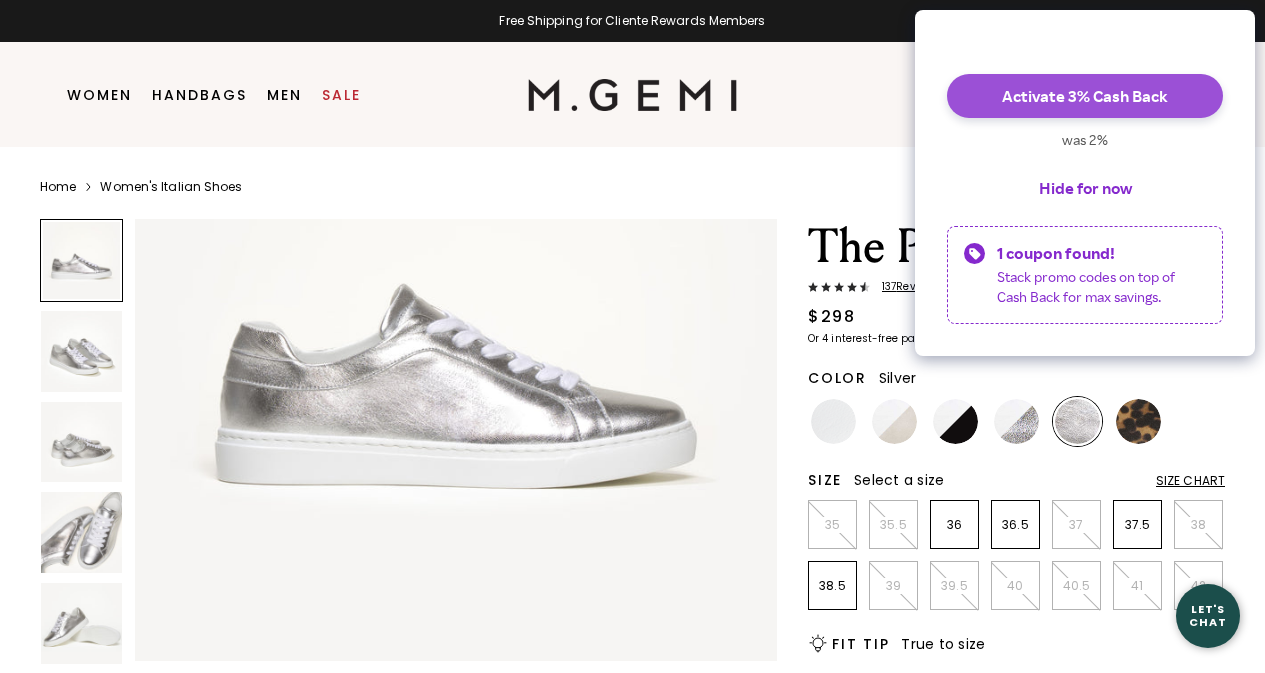 click on "Activate 3% Cash Back" at bounding box center (1085, 96) 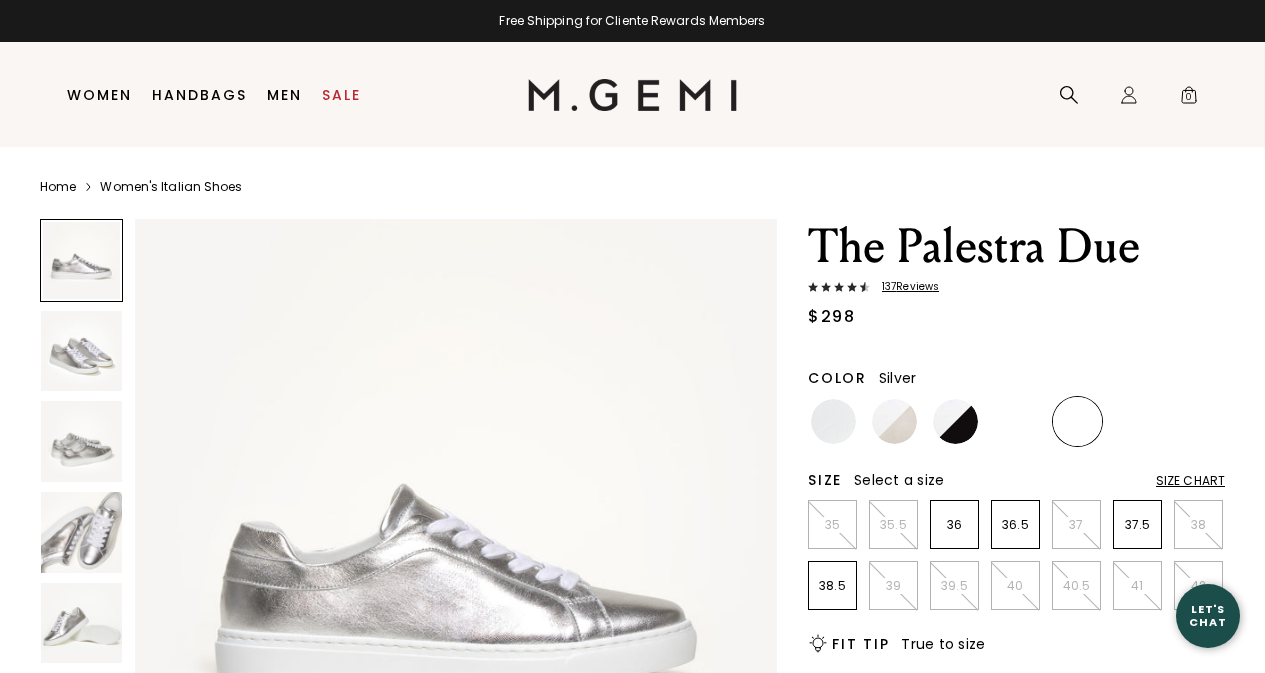 scroll, scrollTop: 0, scrollLeft: 0, axis: both 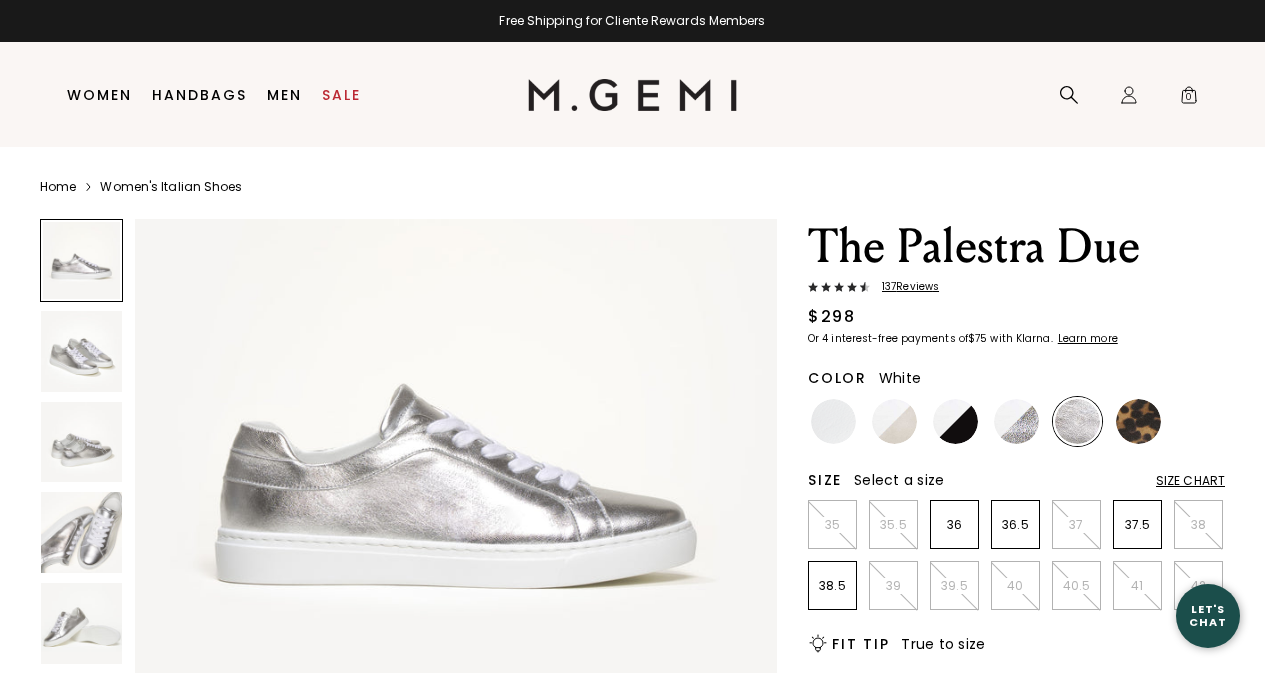 click at bounding box center [833, 421] 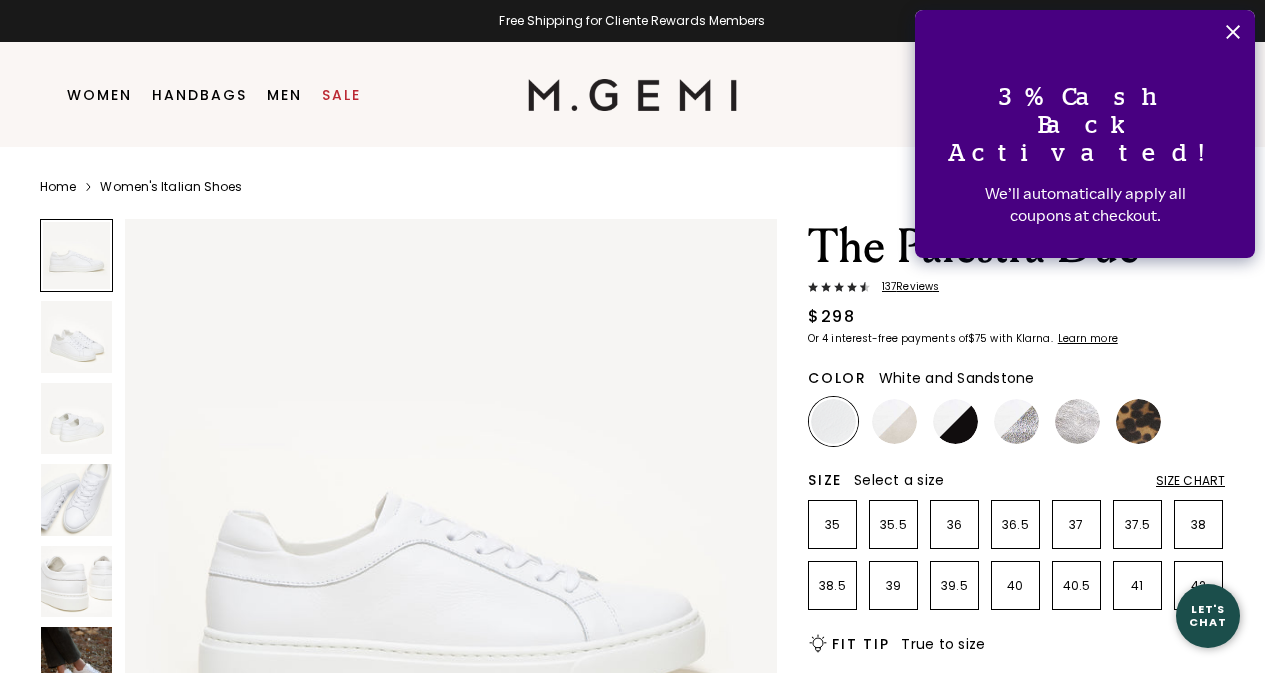 scroll, scrollTop: 0, scrollLeft: 0, axis: both 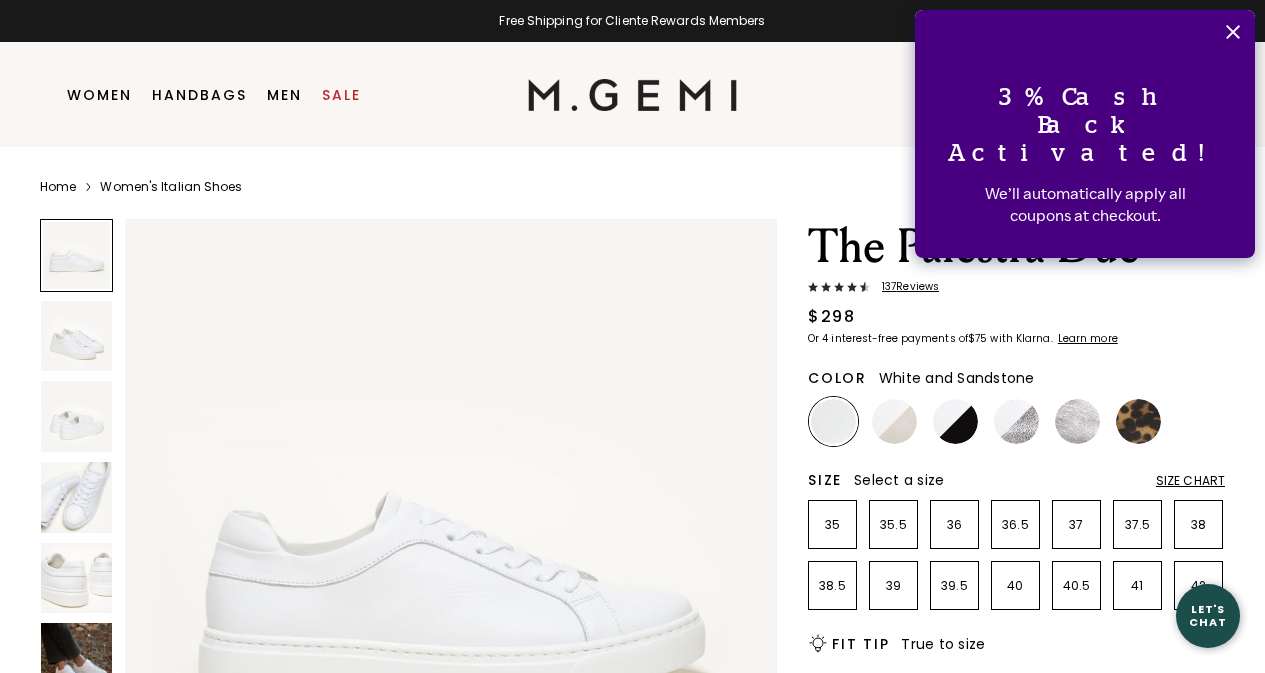 click at bounding box center [894, 421] 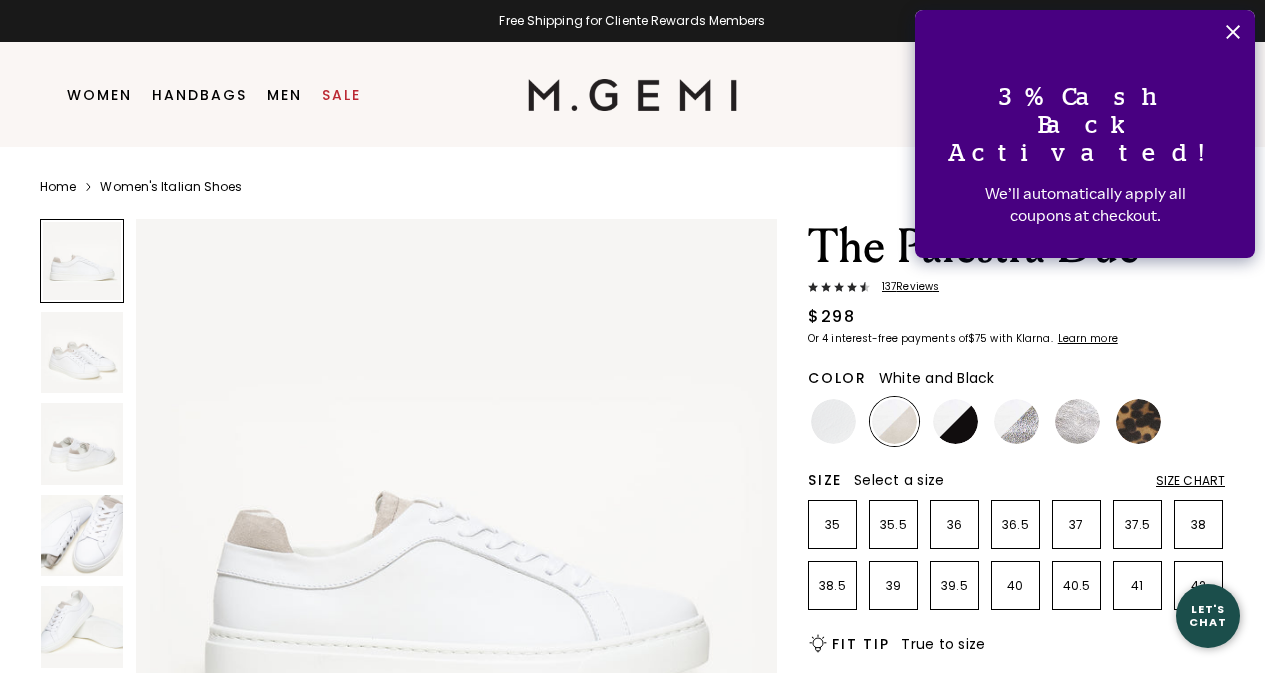 scroll, scrollTop: 0, scrollLeft: 0, axis: both 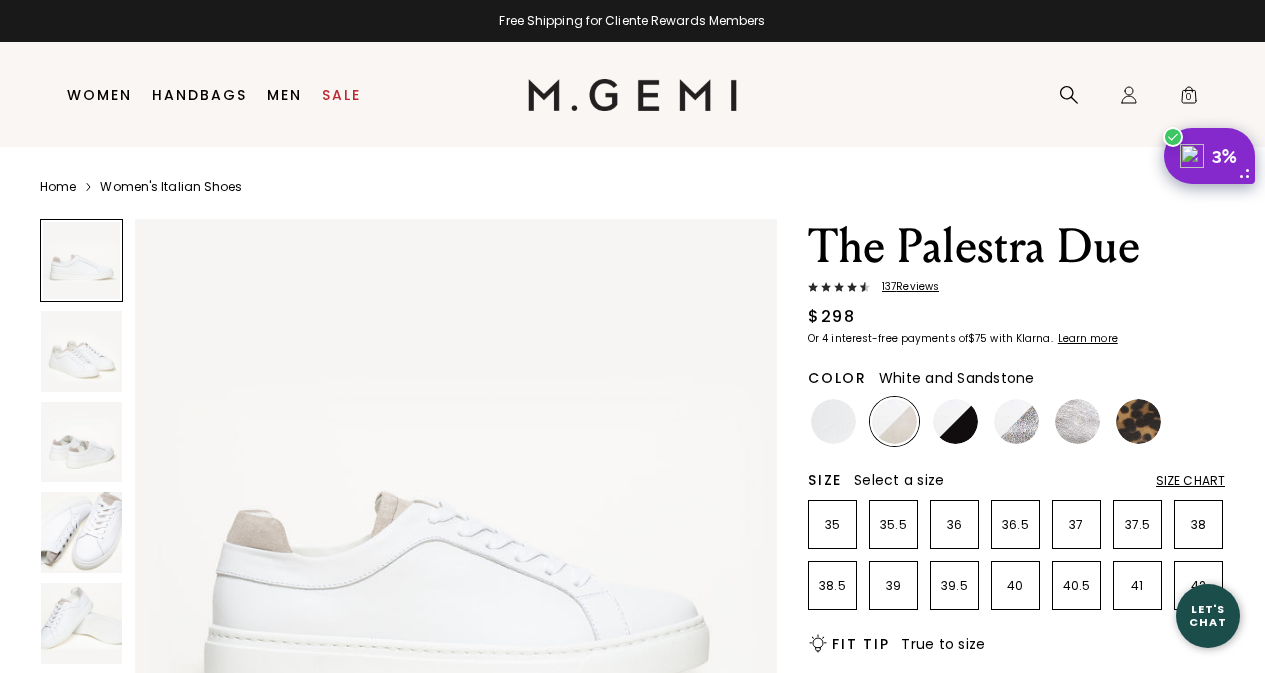 click at bounding box center (81, 532) 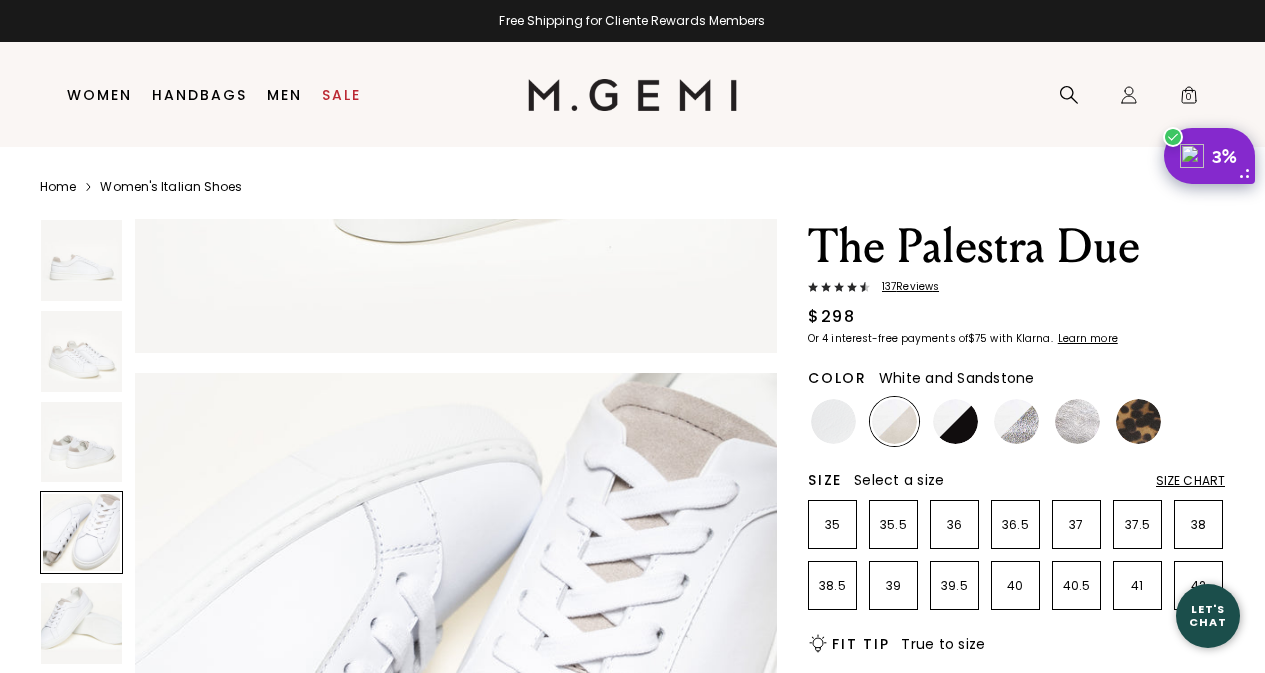 scroll, scrollTop: 1942, scrollLeft: 0, axis: vertical 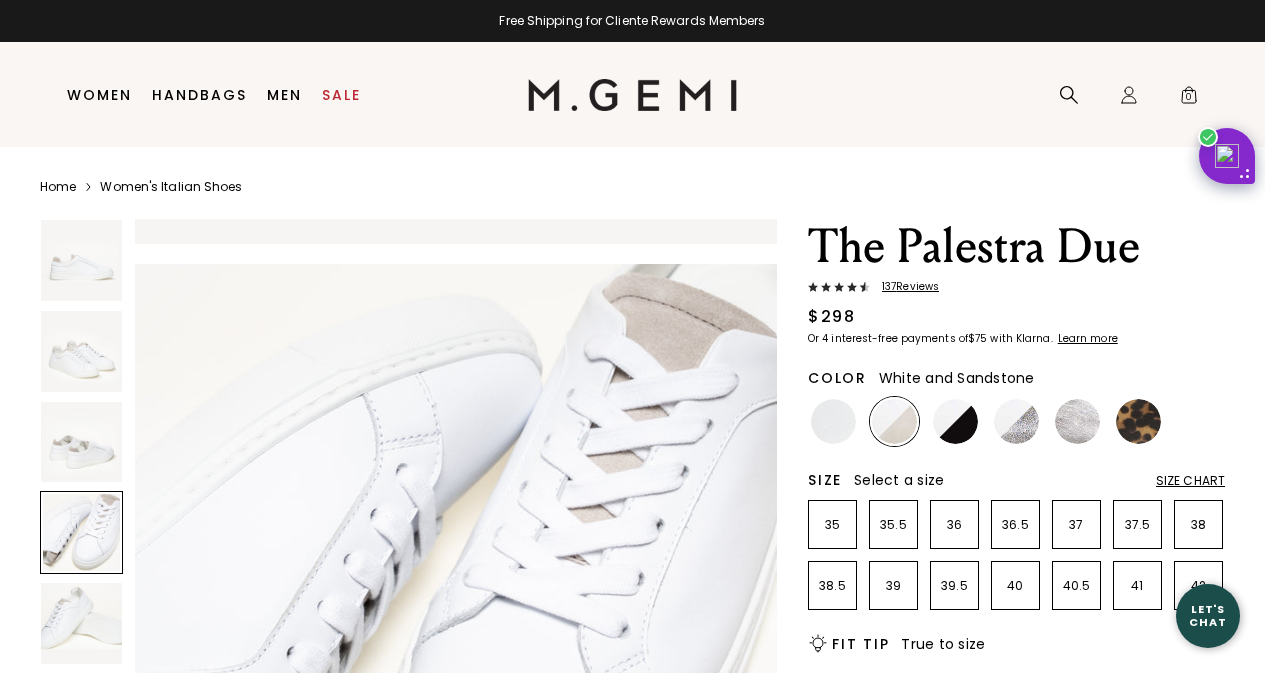 click at bounding box center [81, 623] 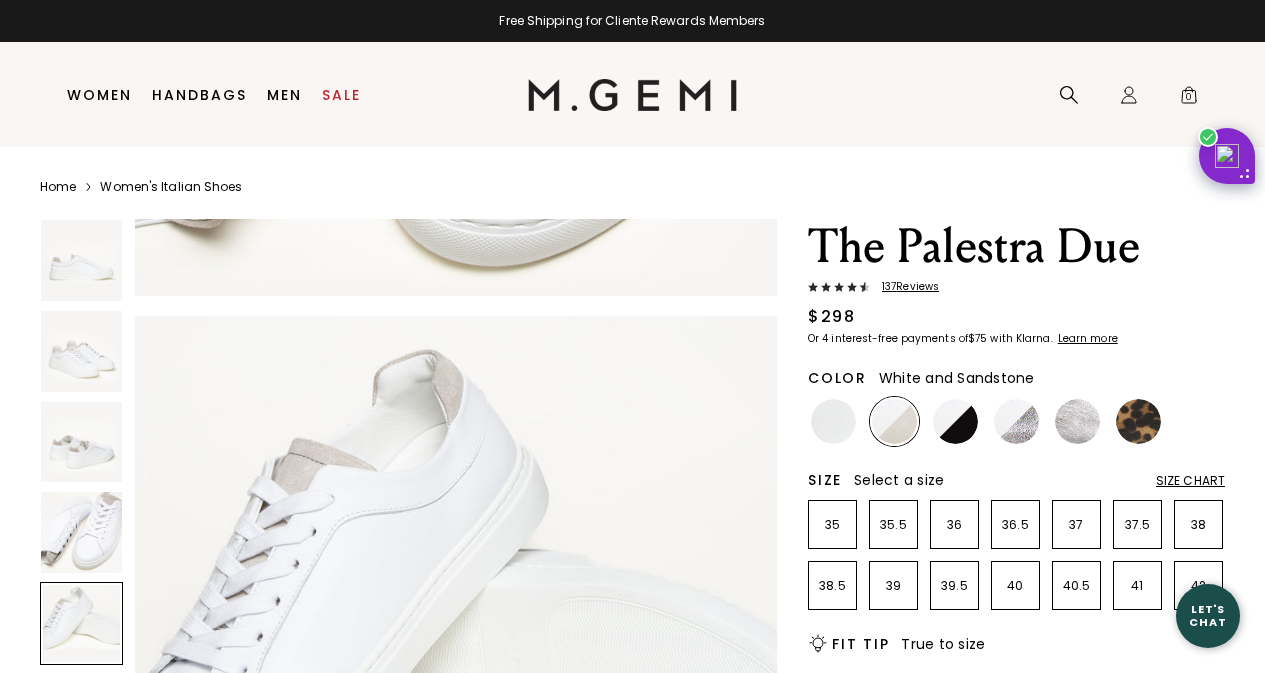 scroll, scrollTop: 2589, scrollLeft: 0, axis: vertical 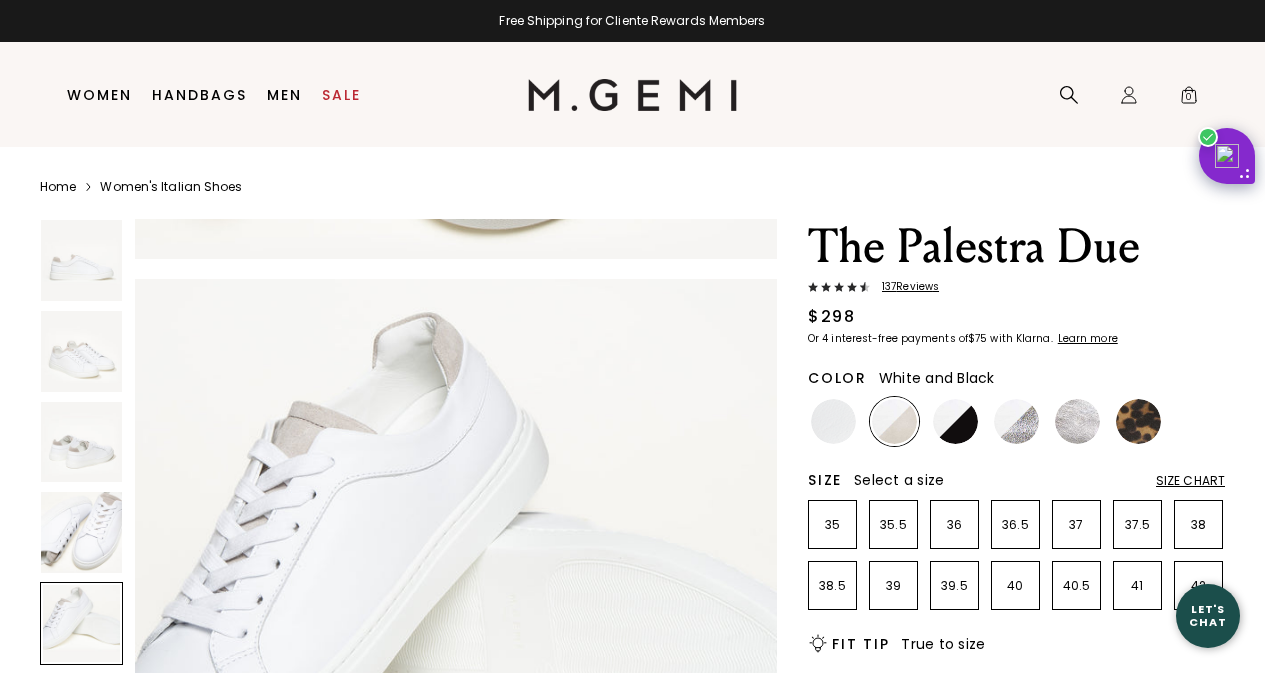 click at bounding box center (955, 421) 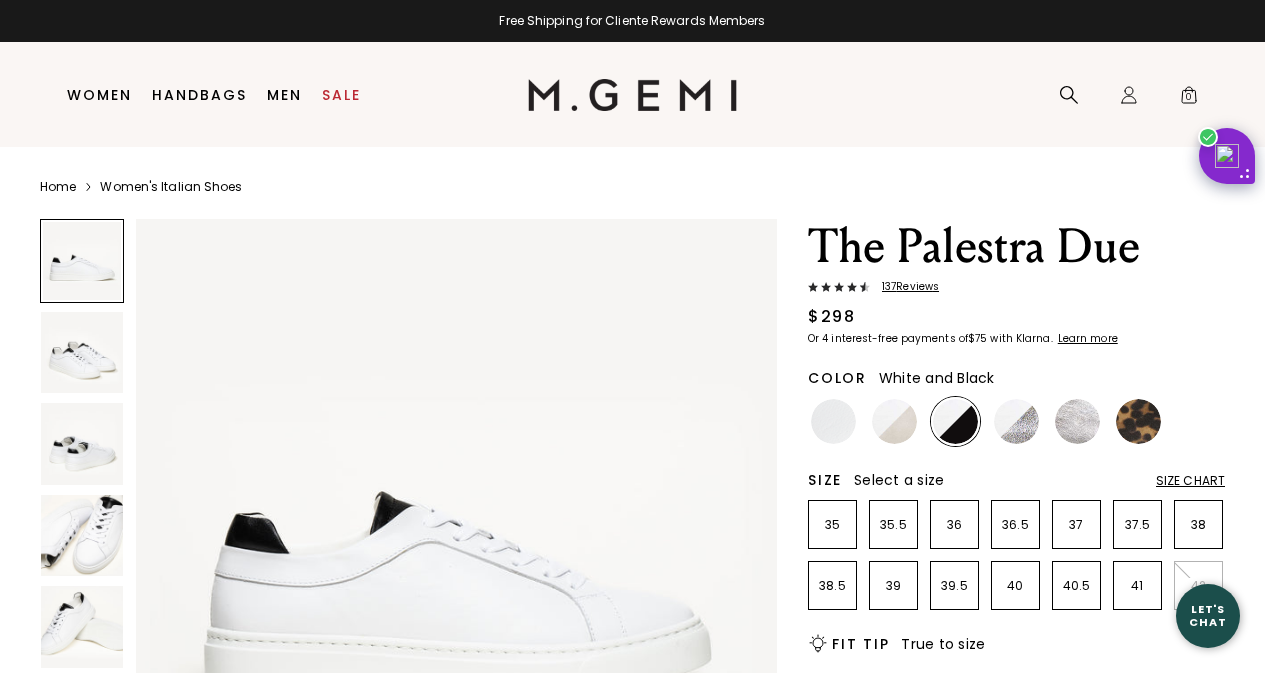 scroll, scrollTop: 0, scrollLeft: 0, axis: both 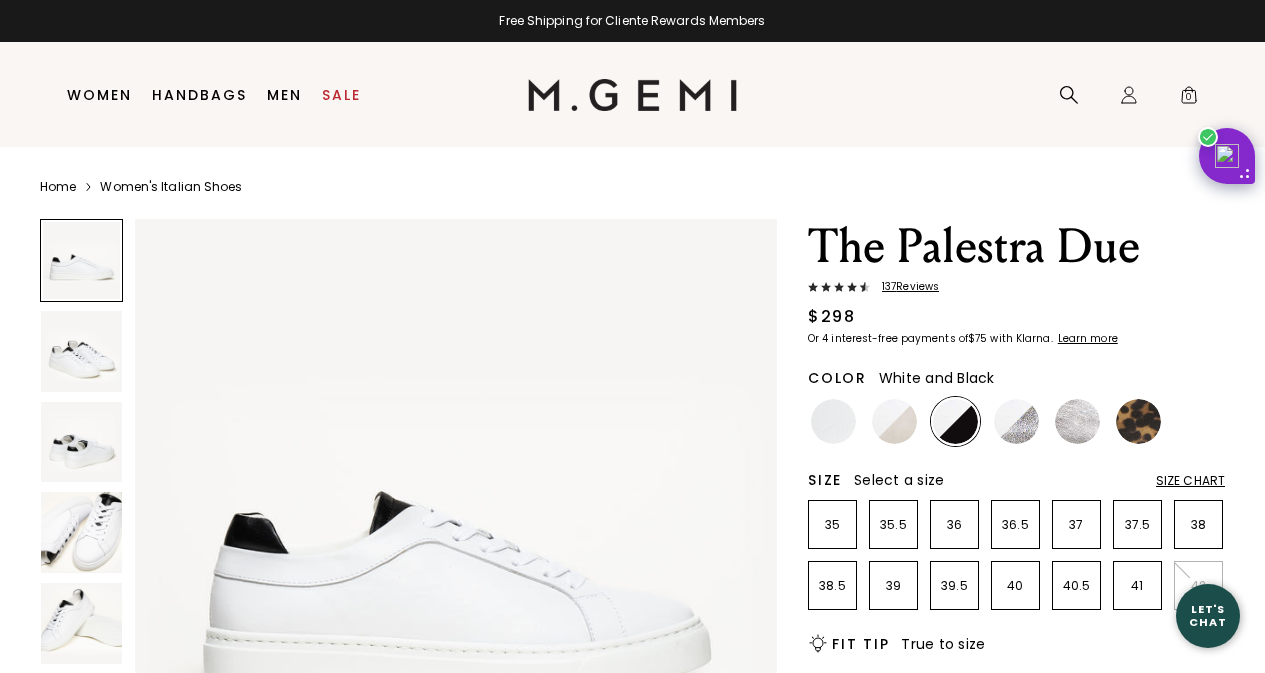 click at bounding box center [81, 532] 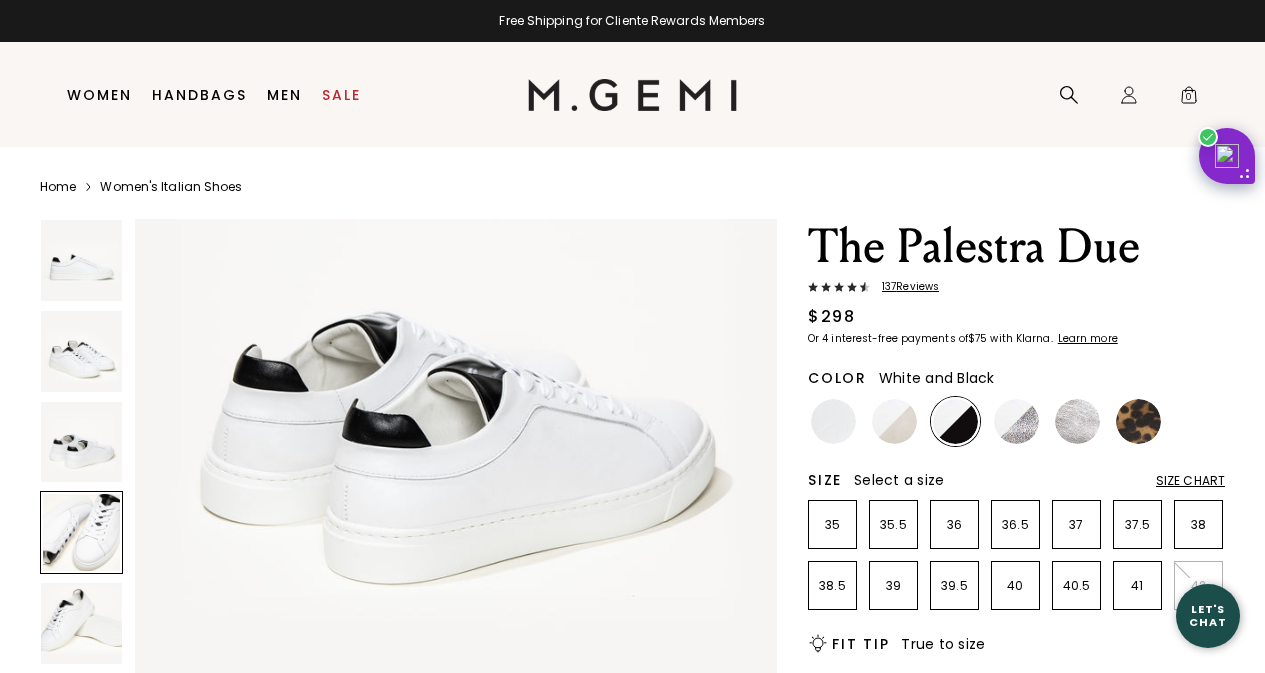 scroll, scrollTop: 1942, scrollLeft: 0, axis: vertical 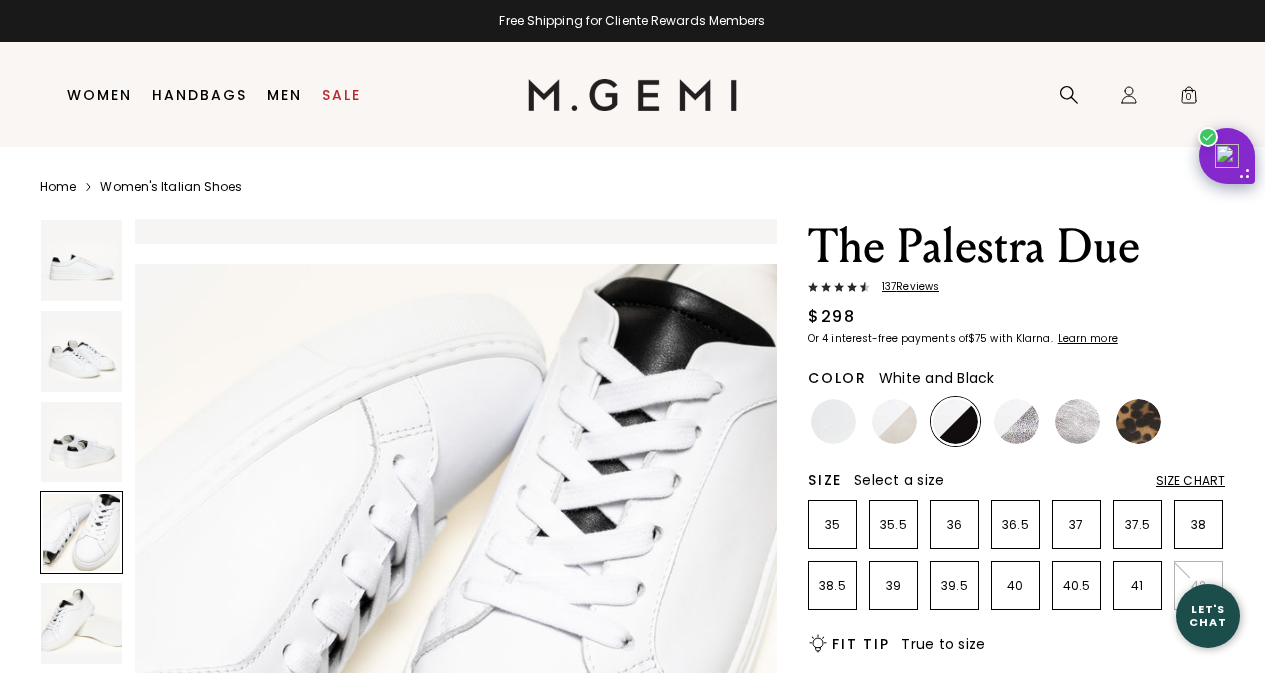click at bounding box center [81, 623] 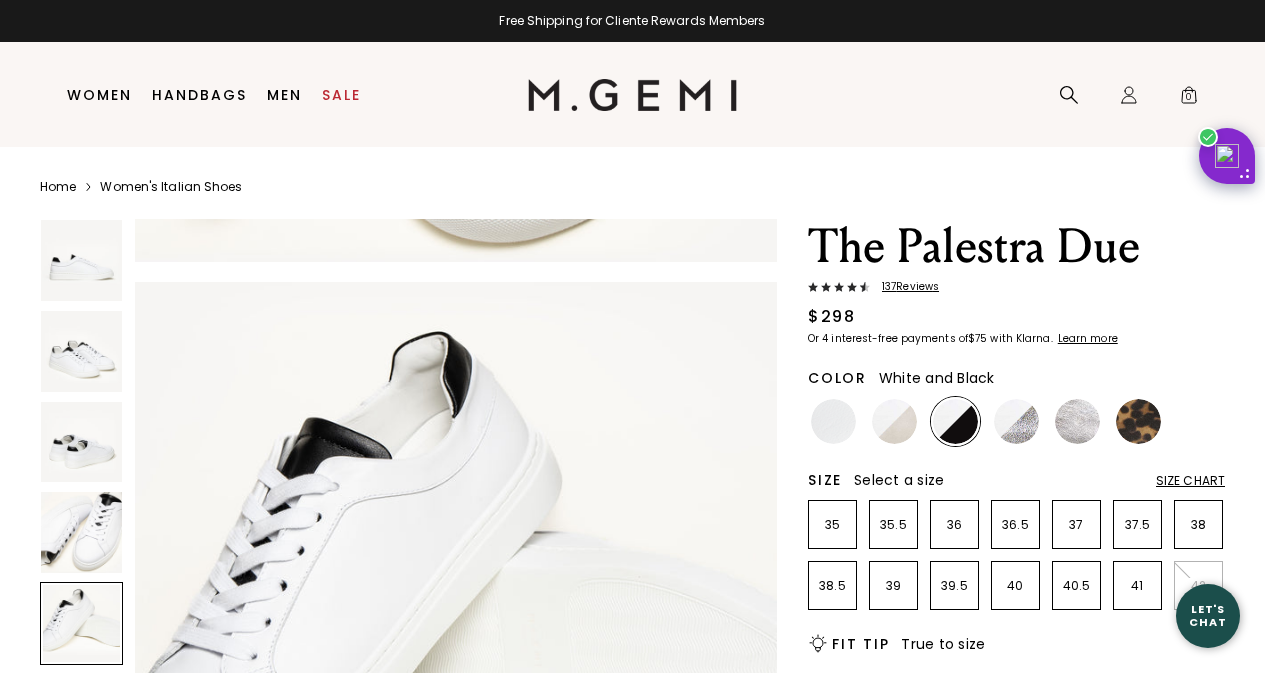 scroll, scrollTop: 2589, scrollLeft: 0, axis: vertical 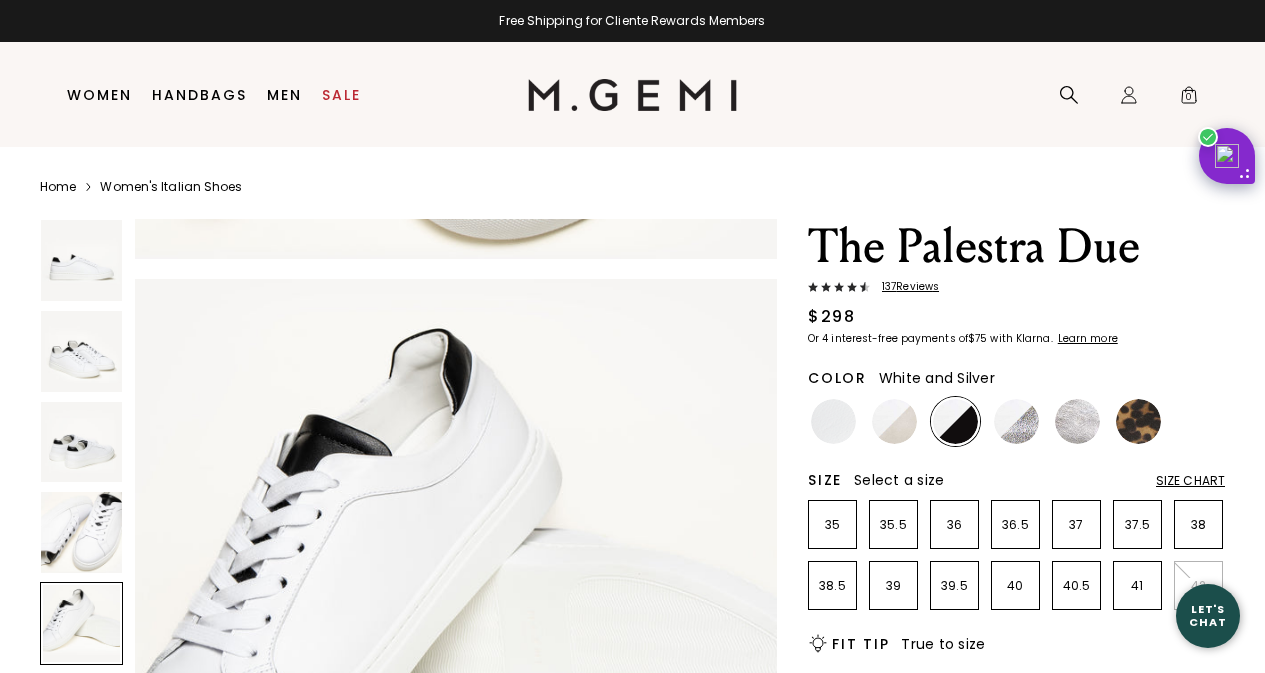 click at bounding box center [1016, 421] 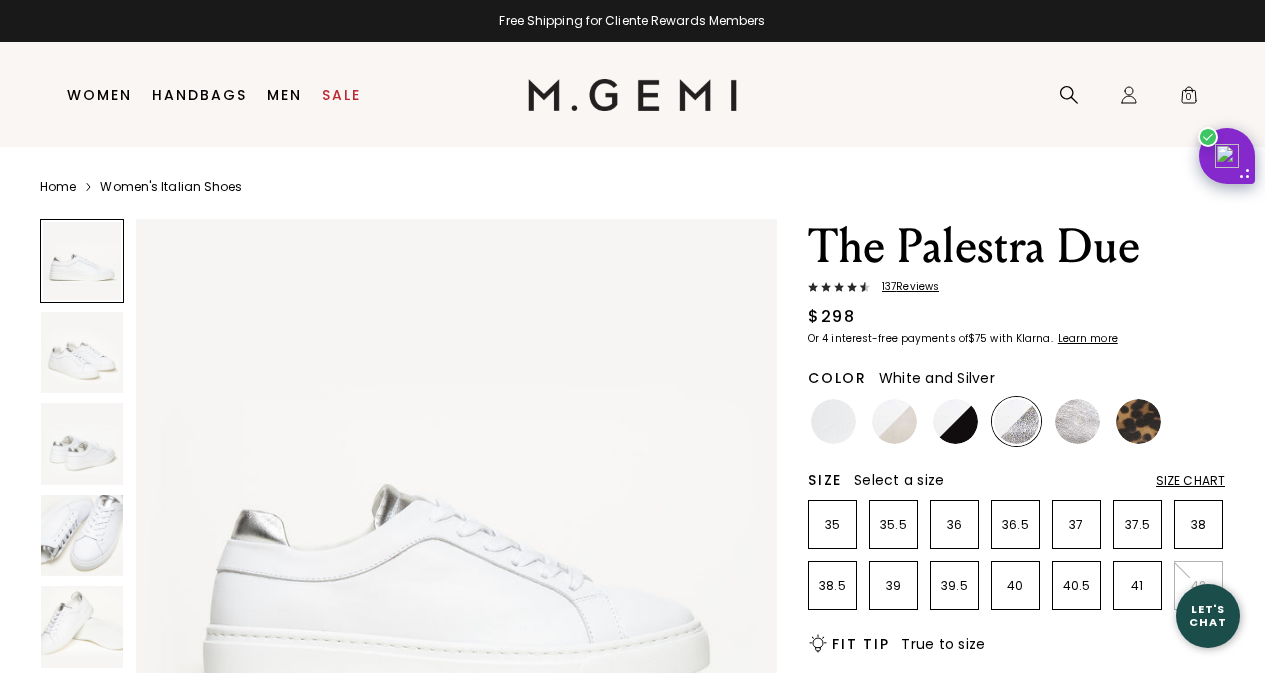 scroll, scrollTop: 0, scrollLeft: 0, axis: both 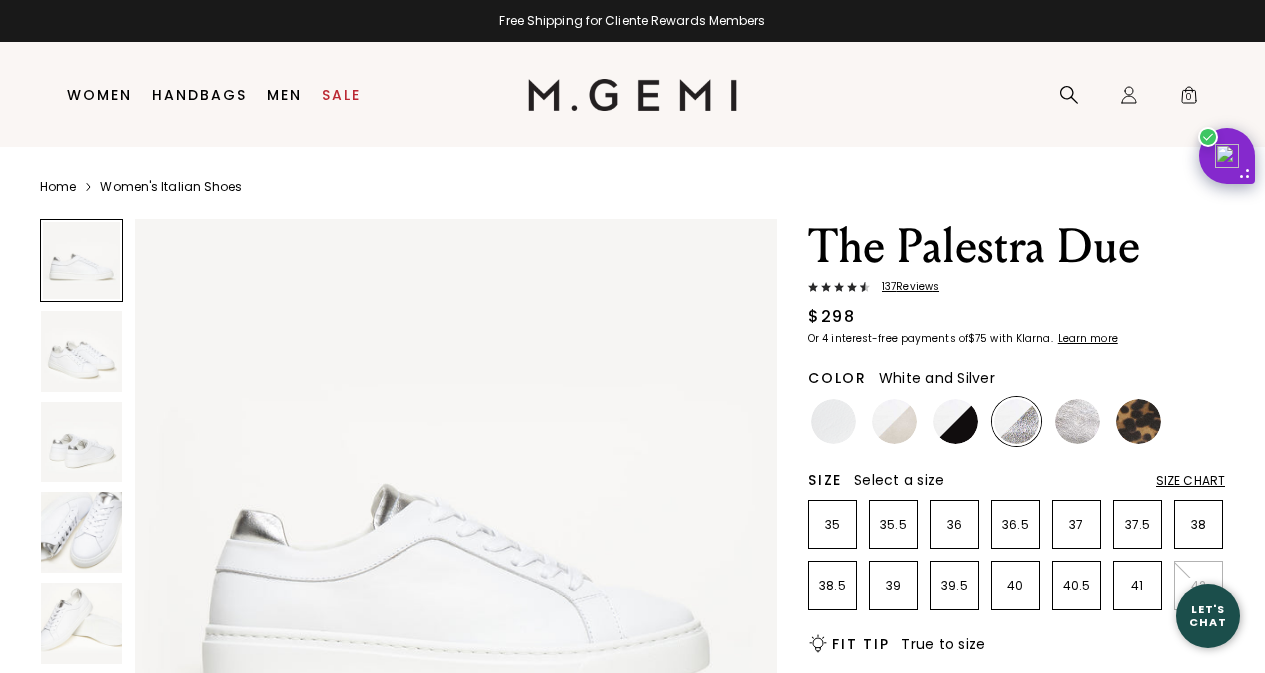 click at bounding box center (81, 532) 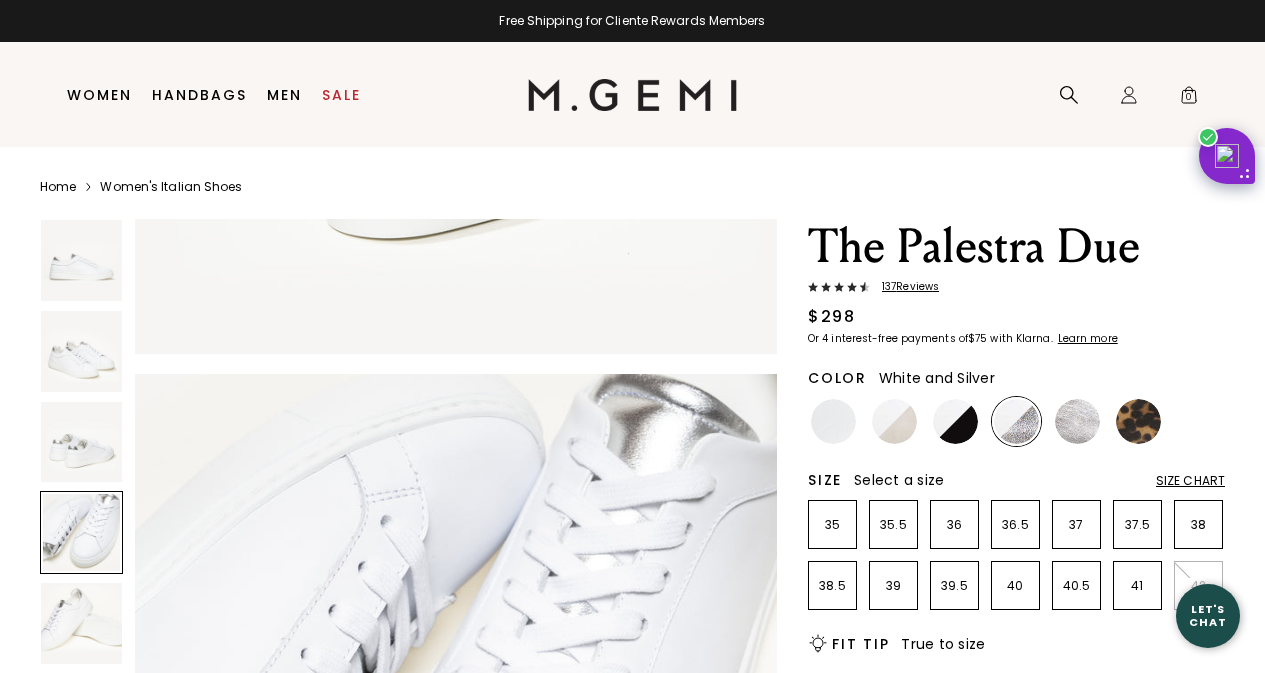 scroll, scrollTop: 1942, scrollLeft: 0, axis: vertical 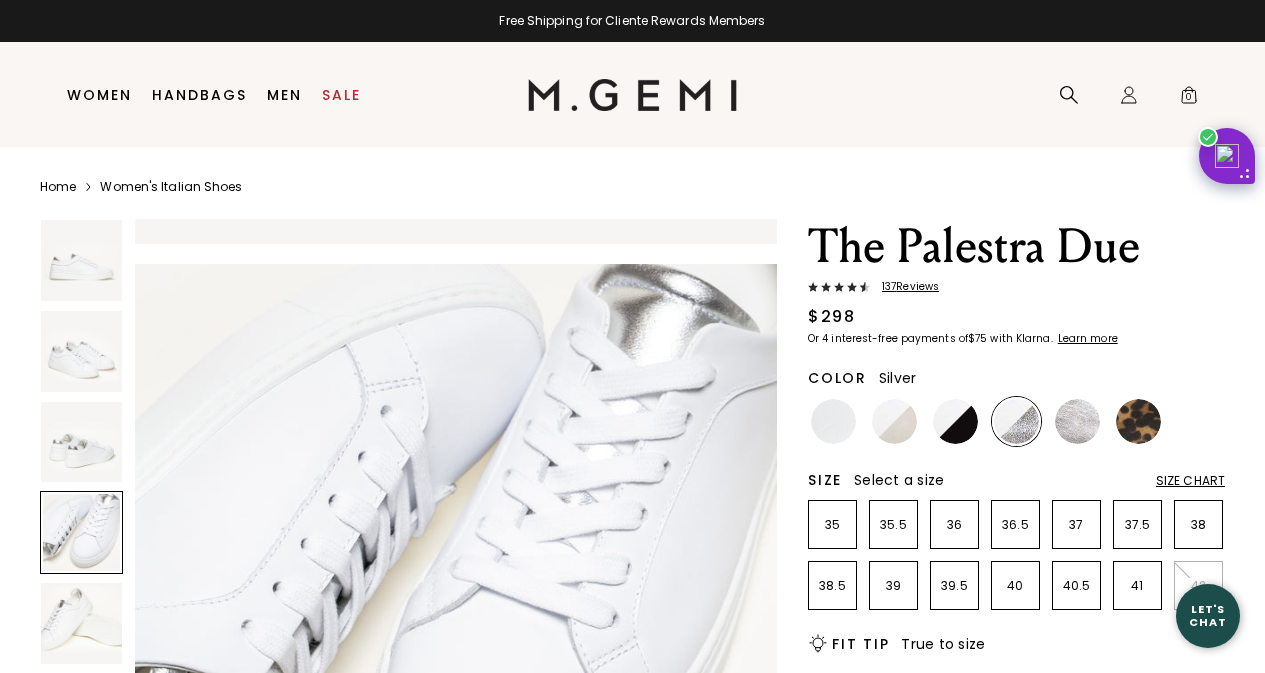 click at bounding box center [1077, 421] 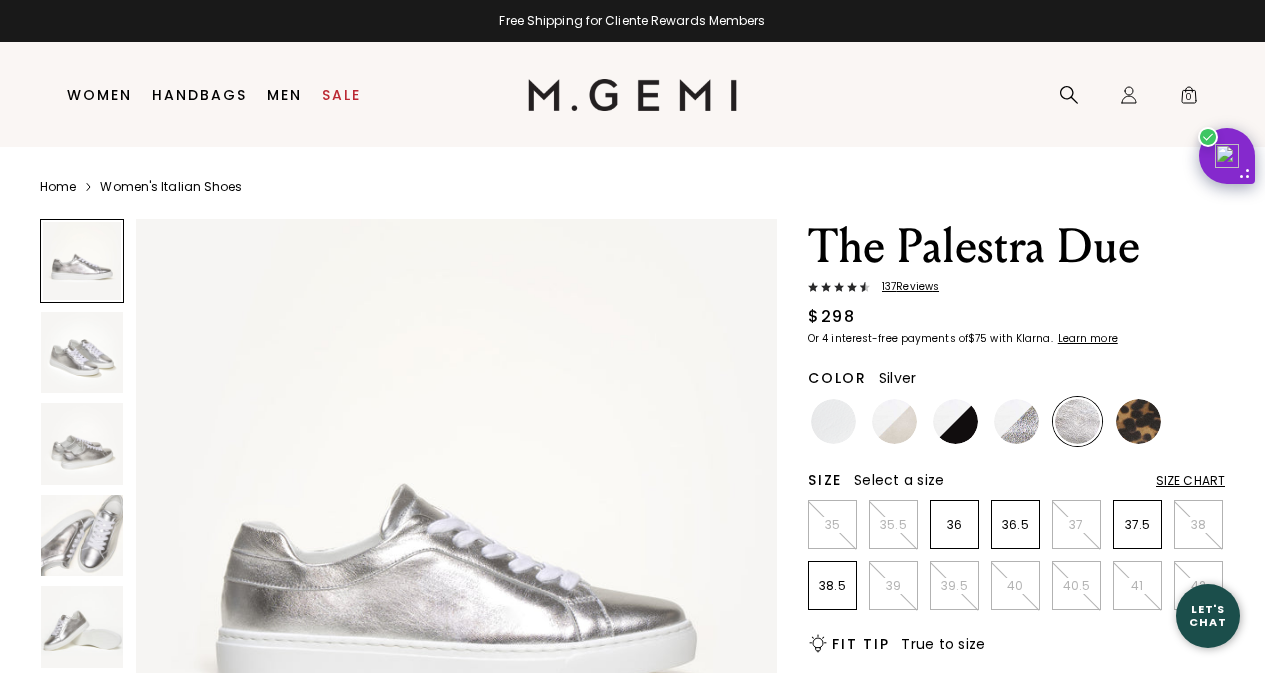 scroll, scrollTop: 0, scrollLeft: 0, axis: both 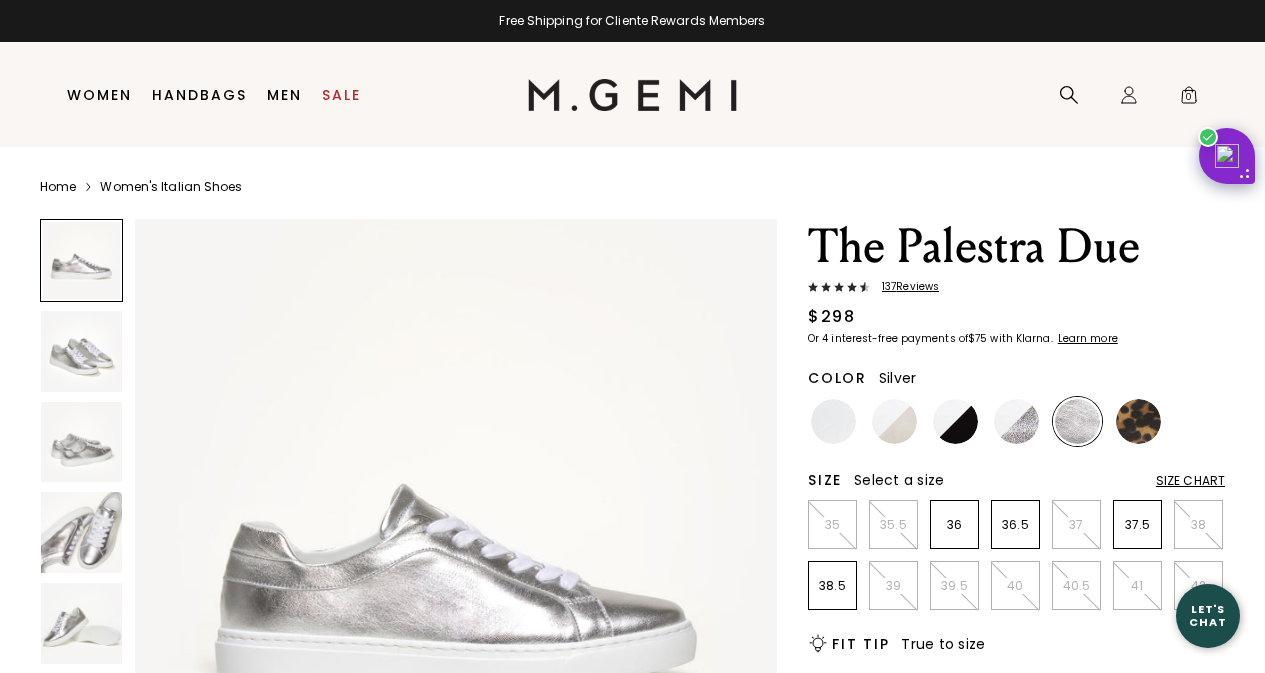 click at bounding box center (81, 351) 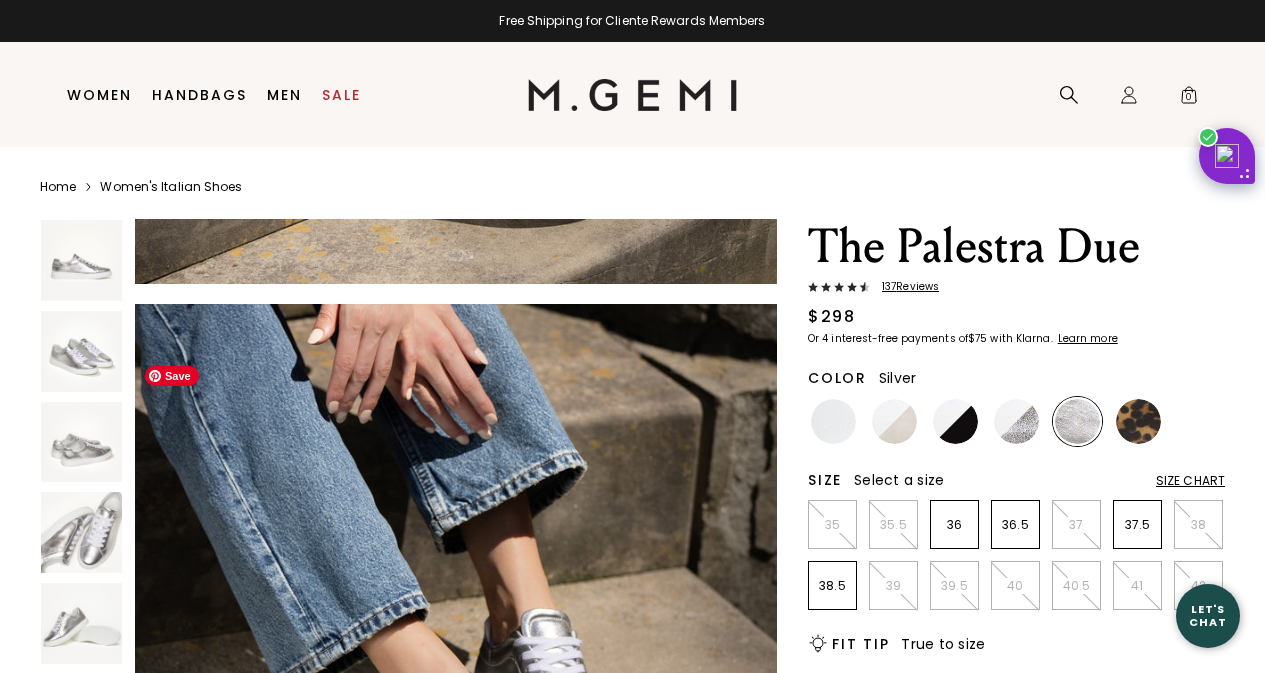 scroll, scrollTop: 3903, scrollLeft: 0, axis: vertical 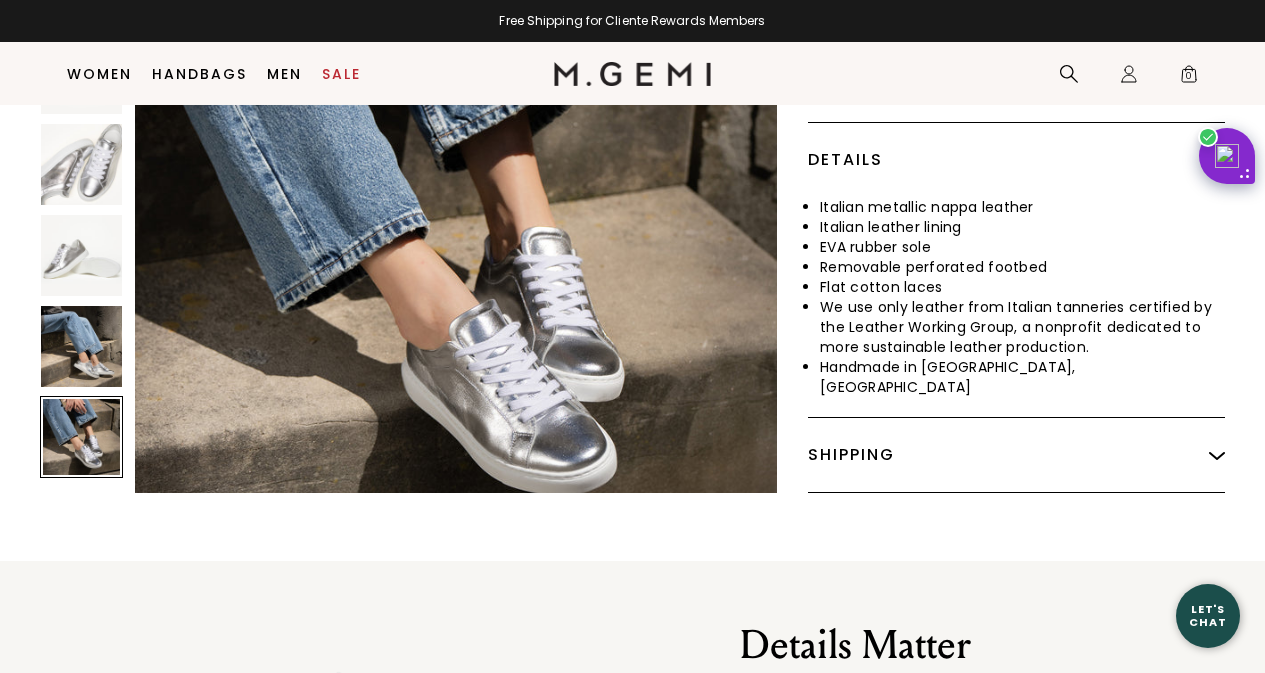 click at bounding box center (81, 255) 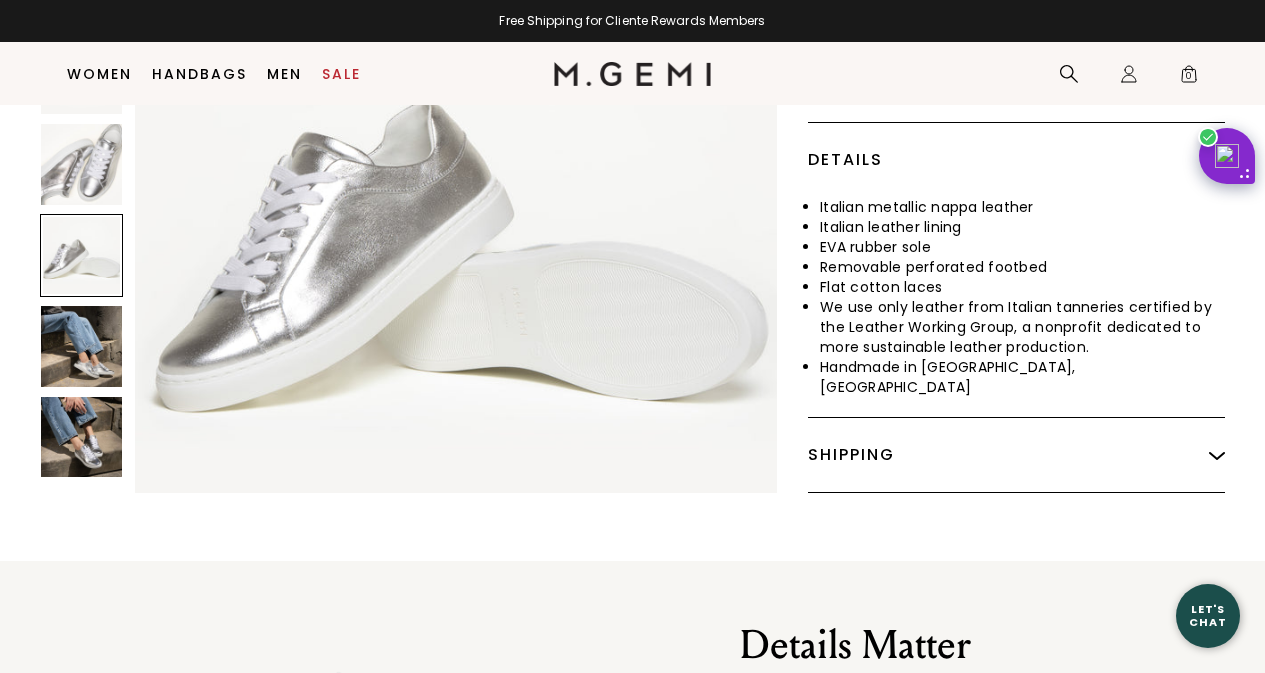scroll, scrollTop: 2589, scrollLeft: 0, axis: vertical 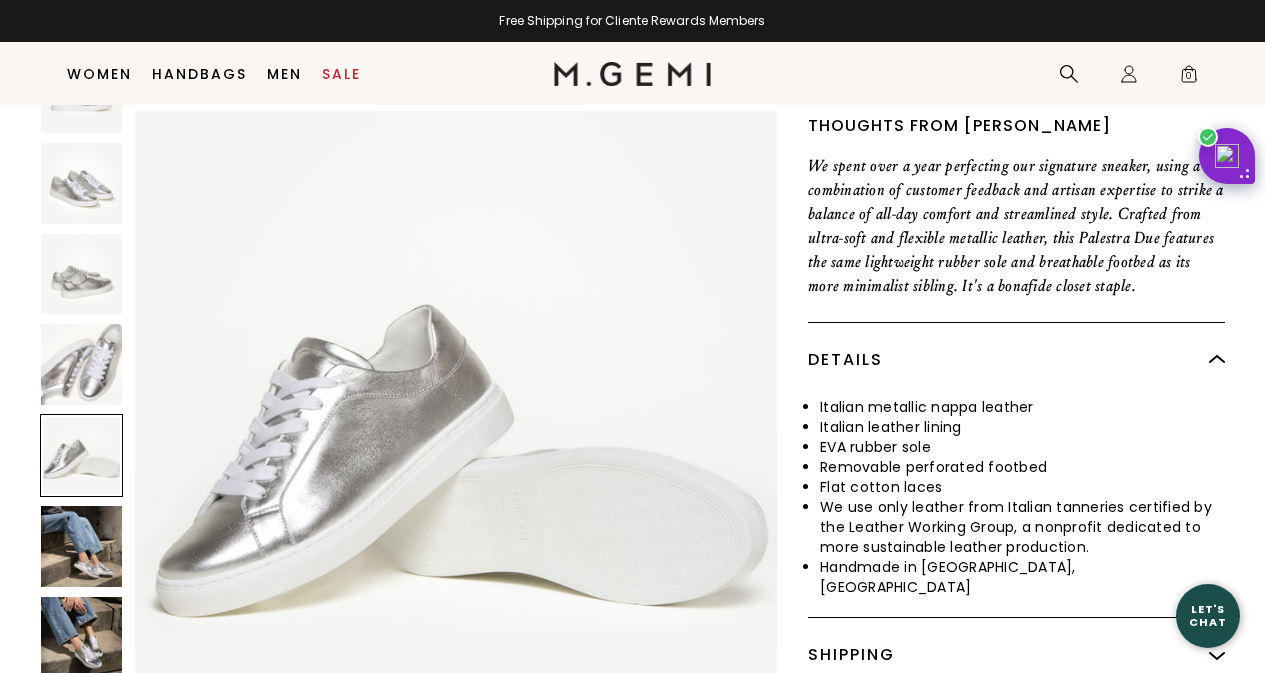 click at bounding box center [81, 183] 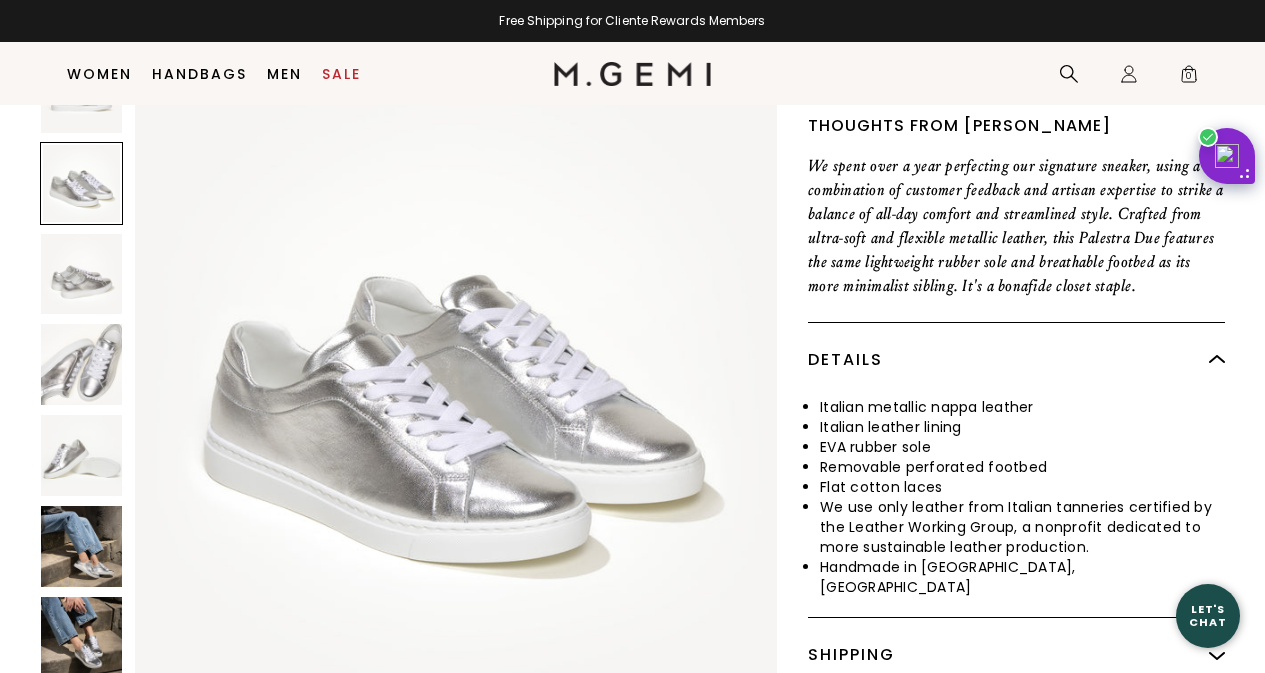 scroll, scrollTop: 647, scrollLeft: 0, axis: vertical 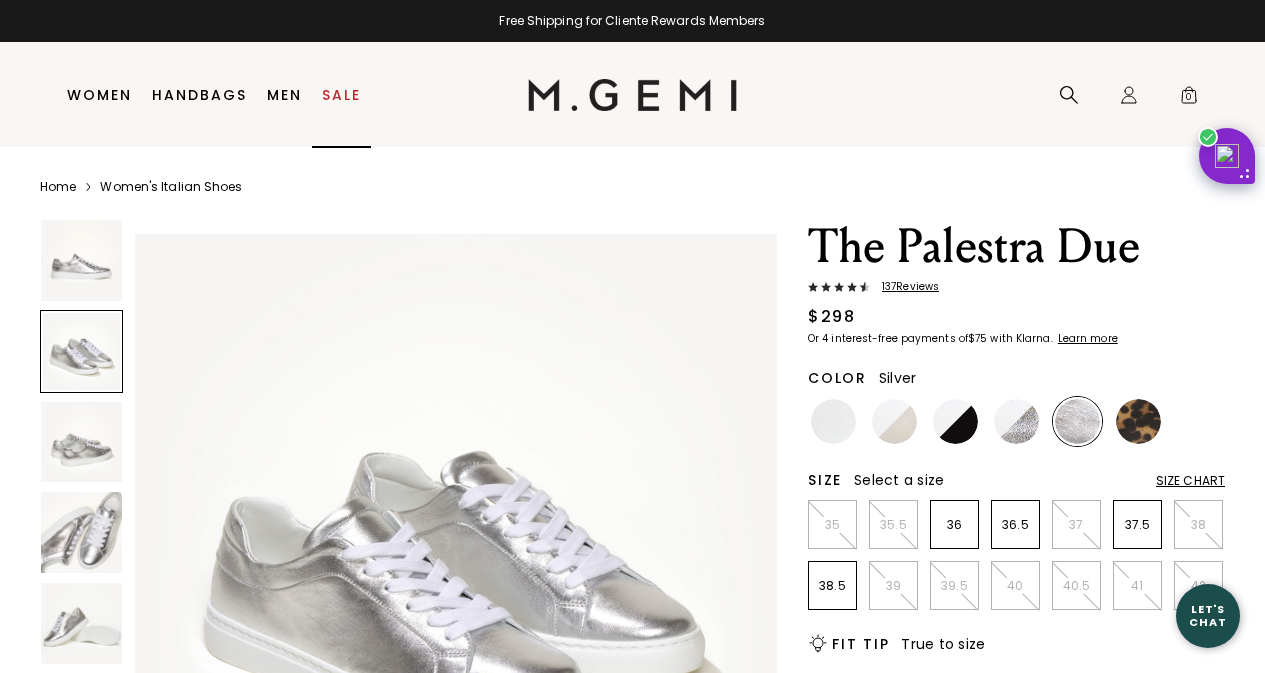 click on "Sale" at bounding box center [341, 95] 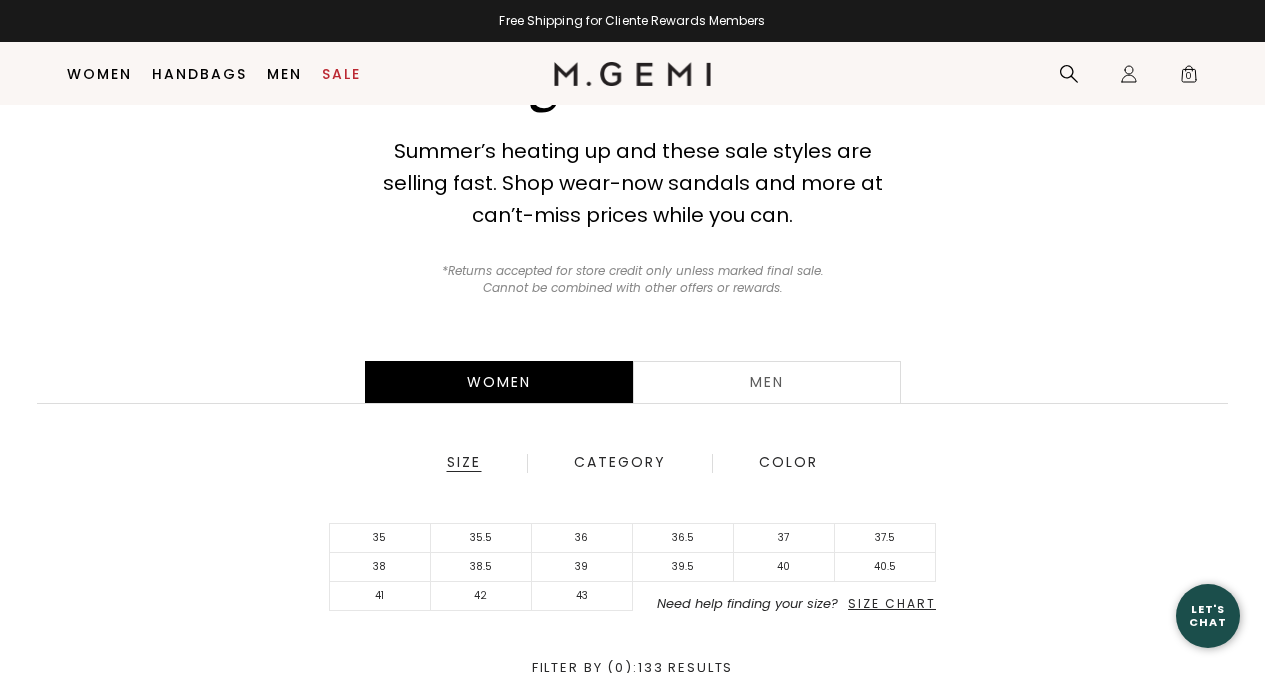 scroll, scrollTop: 158, scrollLeft: 0, axis: vertical 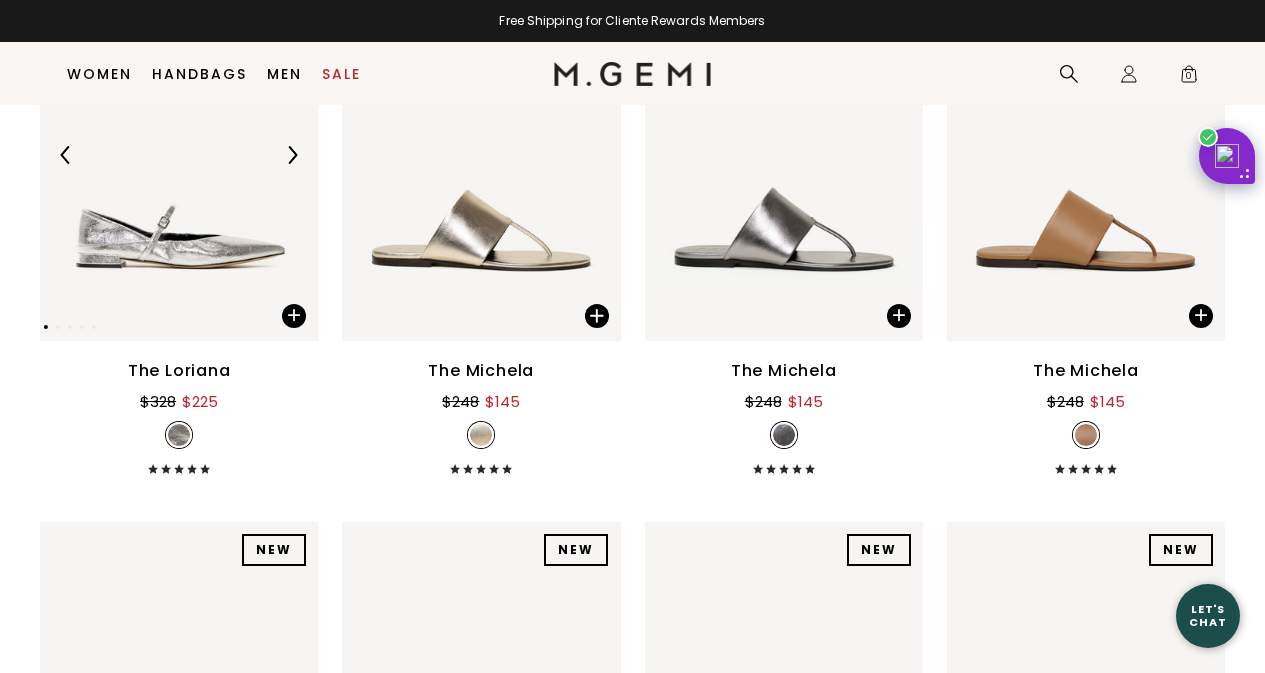 click at bounding box center [179, 155] 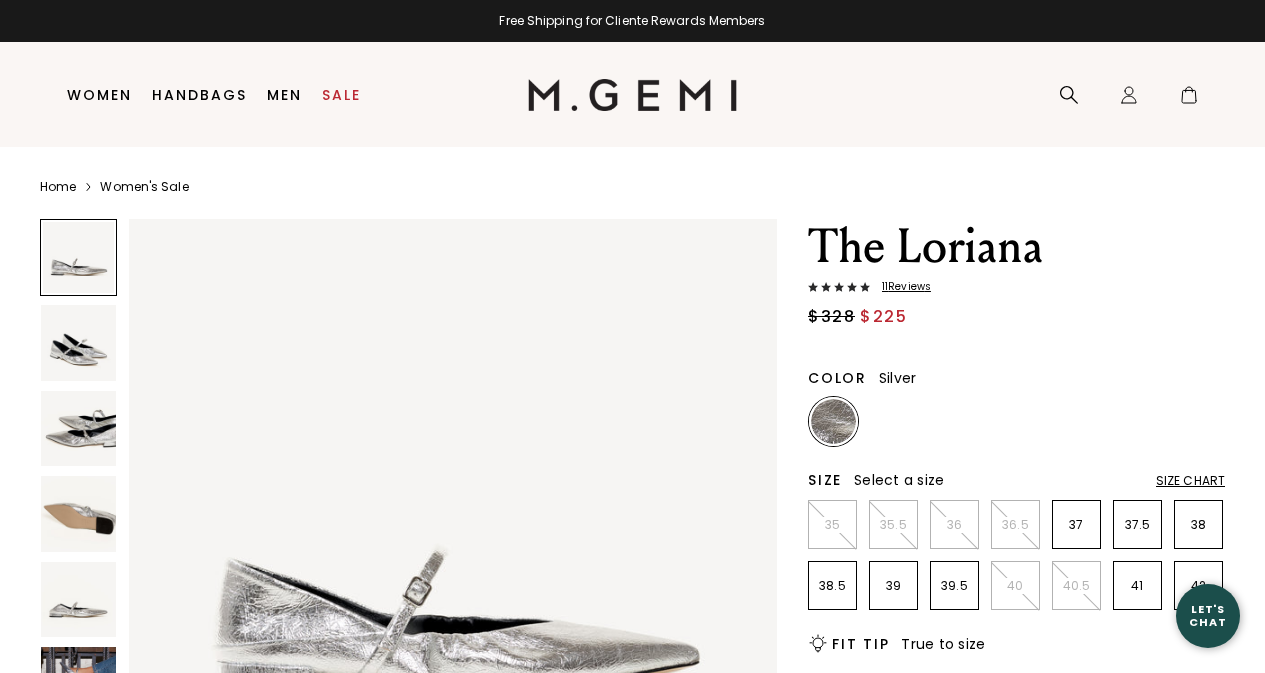 scroll, scrollTop: 0, scrollLeft: 0, axis: both 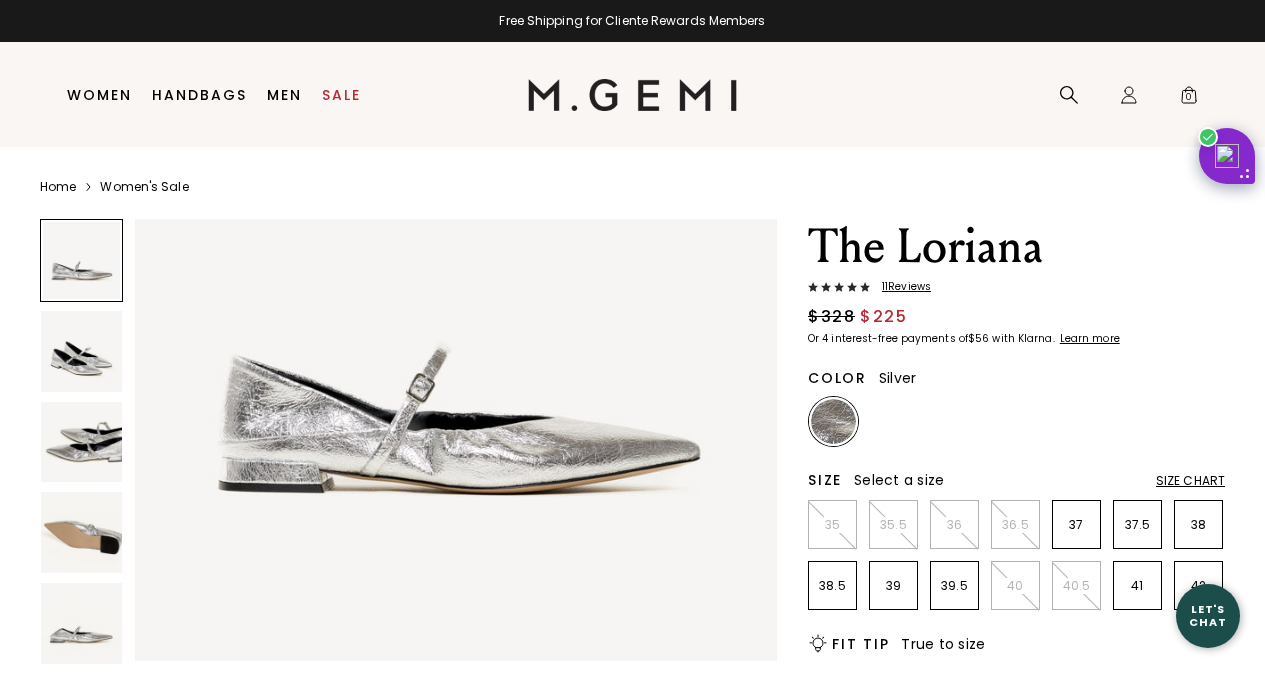 click at bounding box center (81, 351) 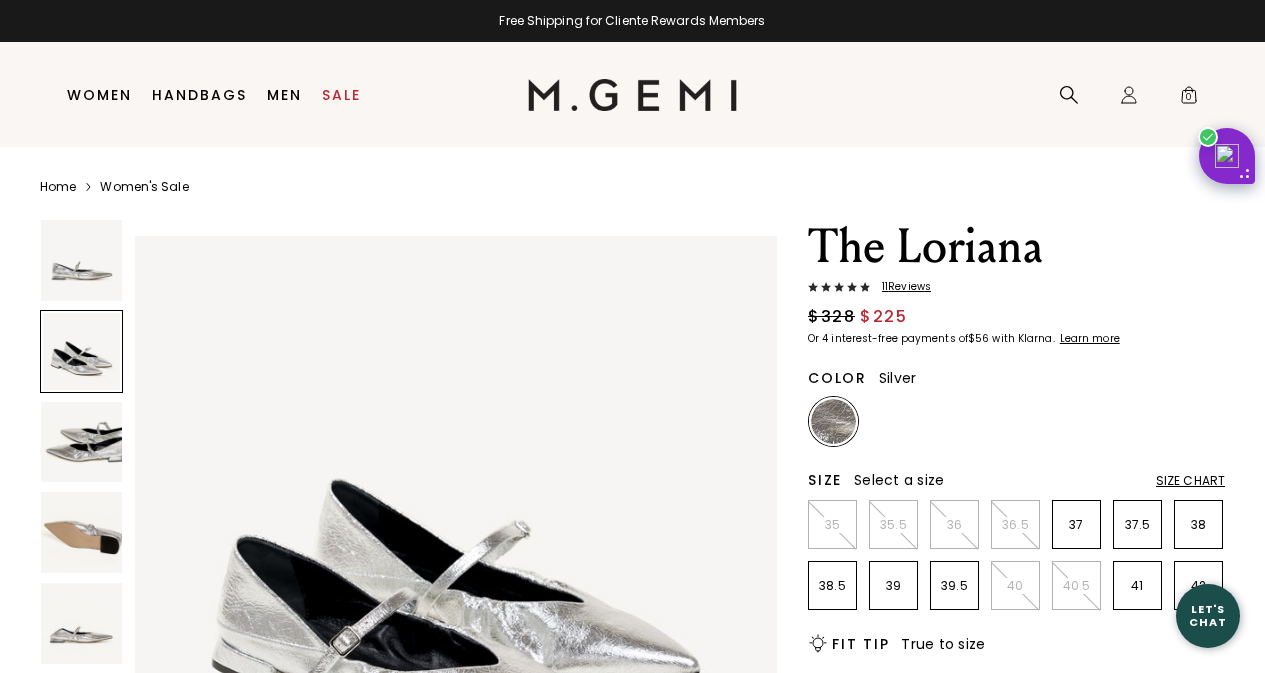 scroll, scrollTop: 647, scrollLeft: 0, axis: vertical 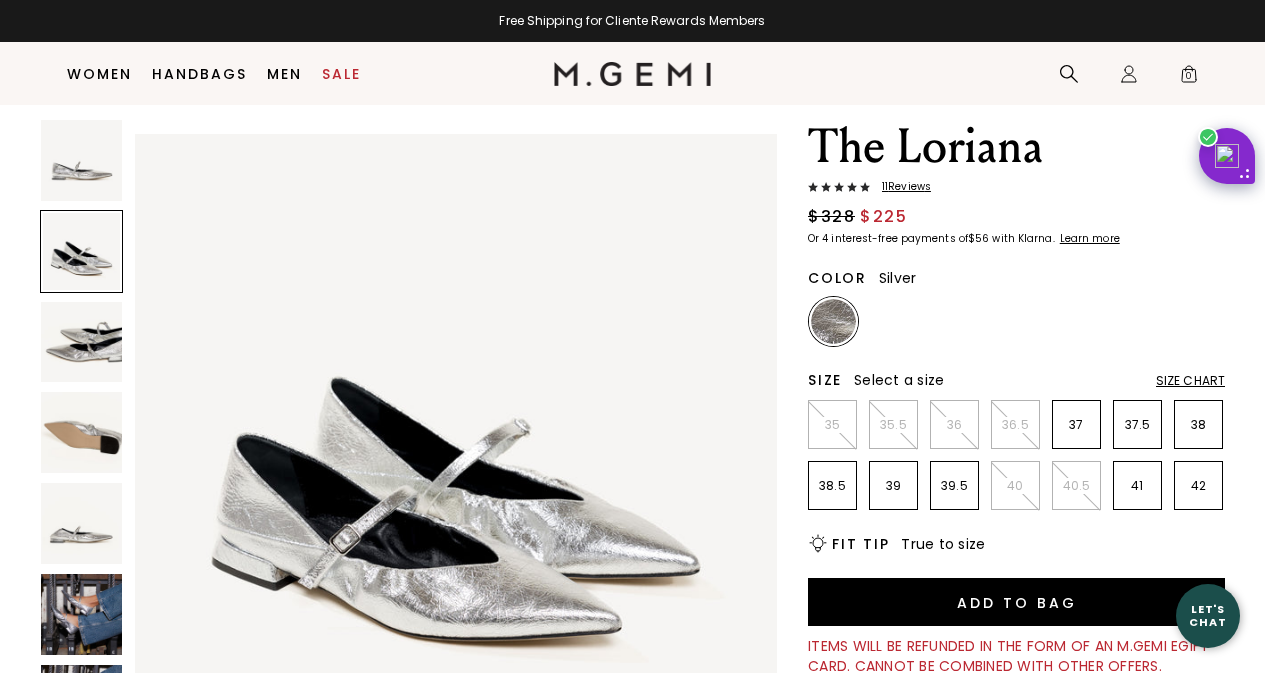click at bounding box center (81, 342) 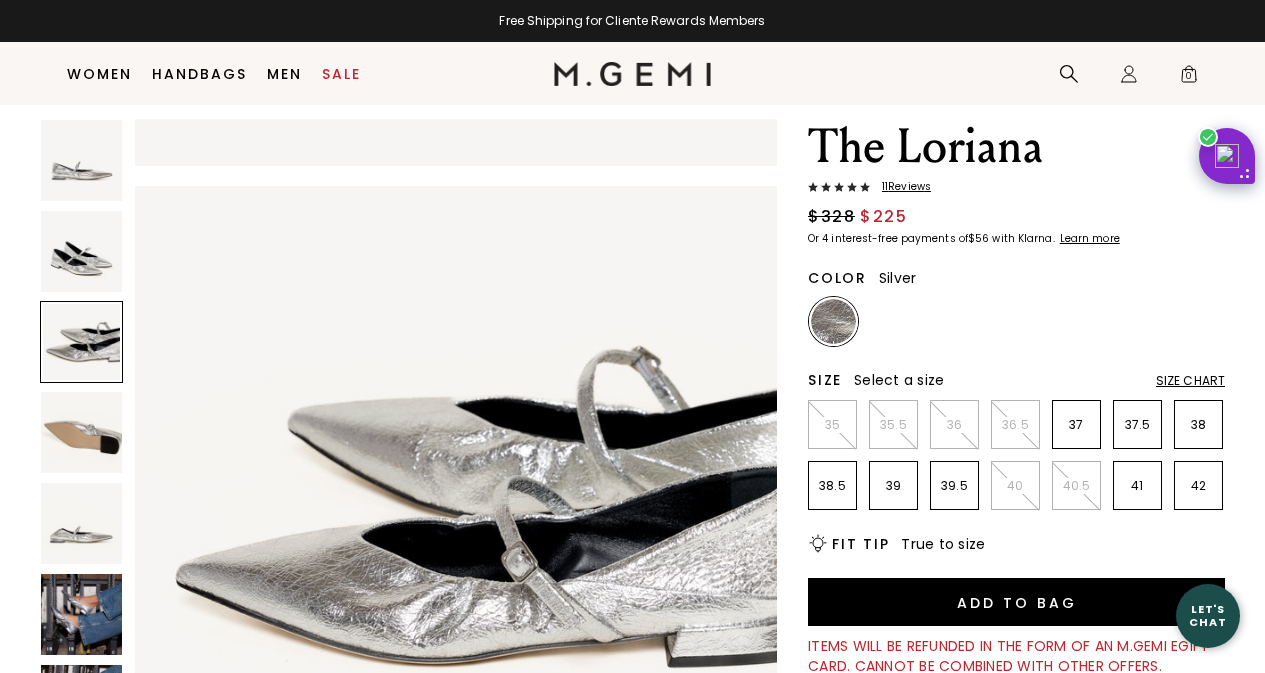 scroll, scrollTop: 1295, scrollLeft: 0, axis: vertical 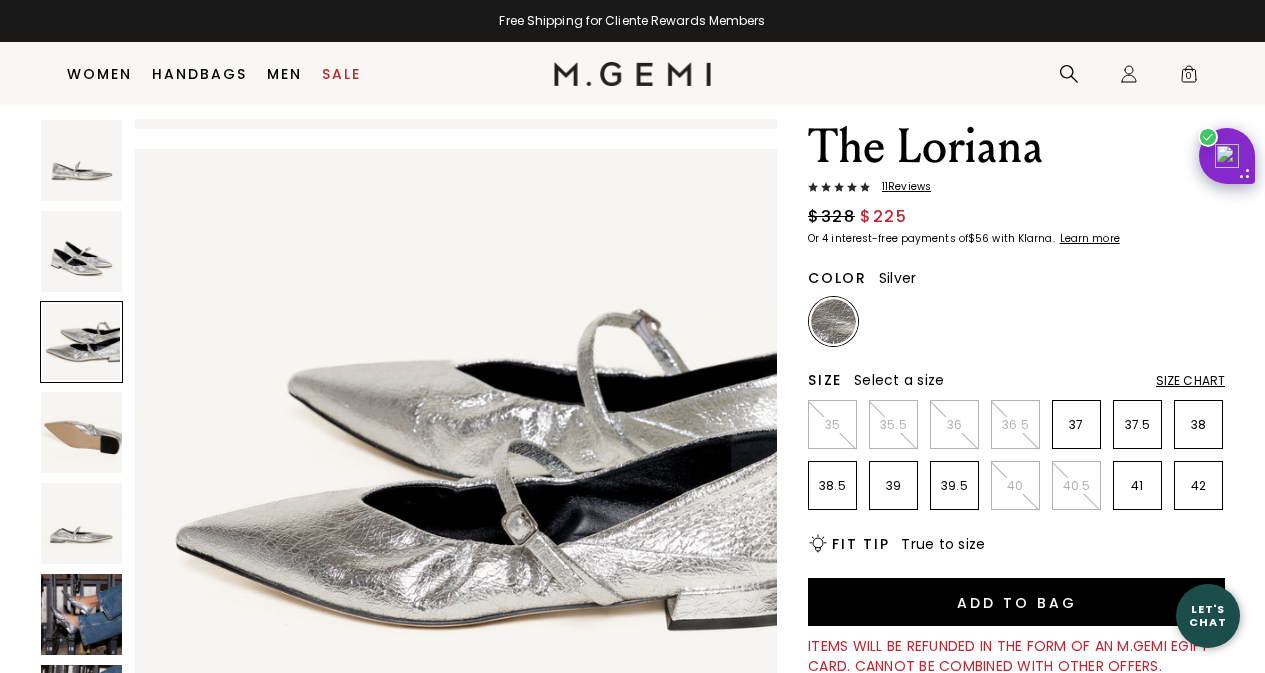click at bounding box center [81, 432] 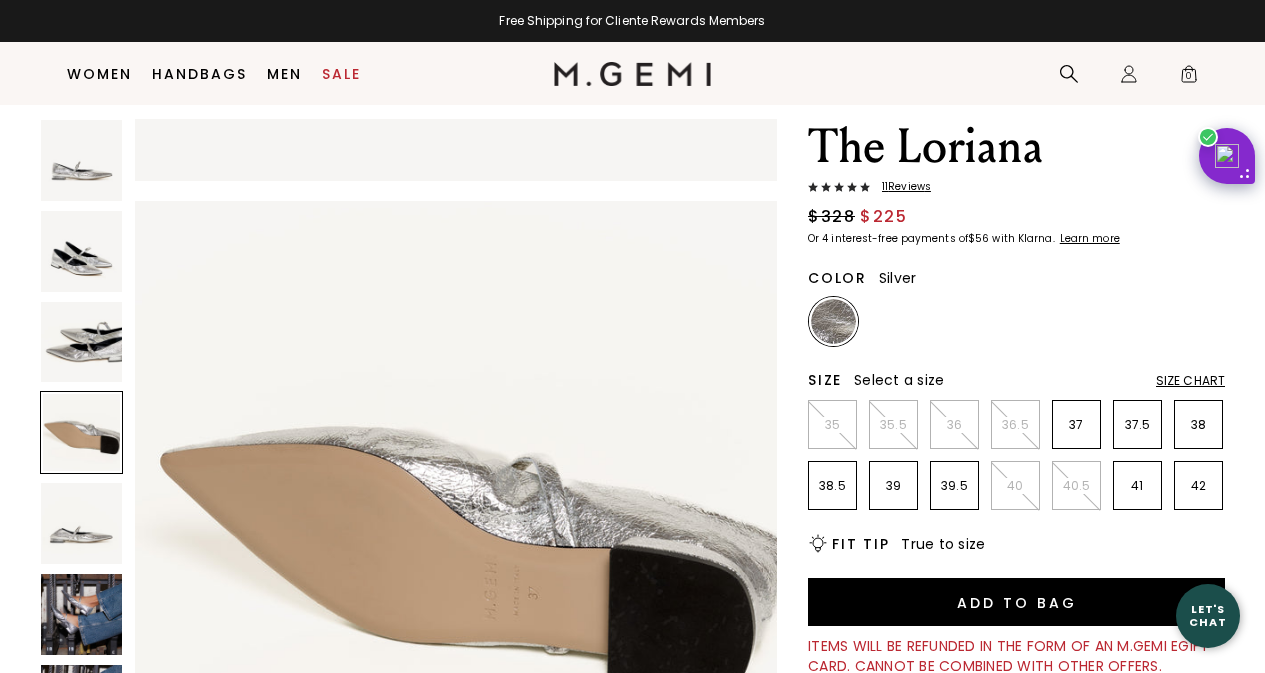 scroll, scrollTop: 1942, scrollLeft: 0, axis: vertical 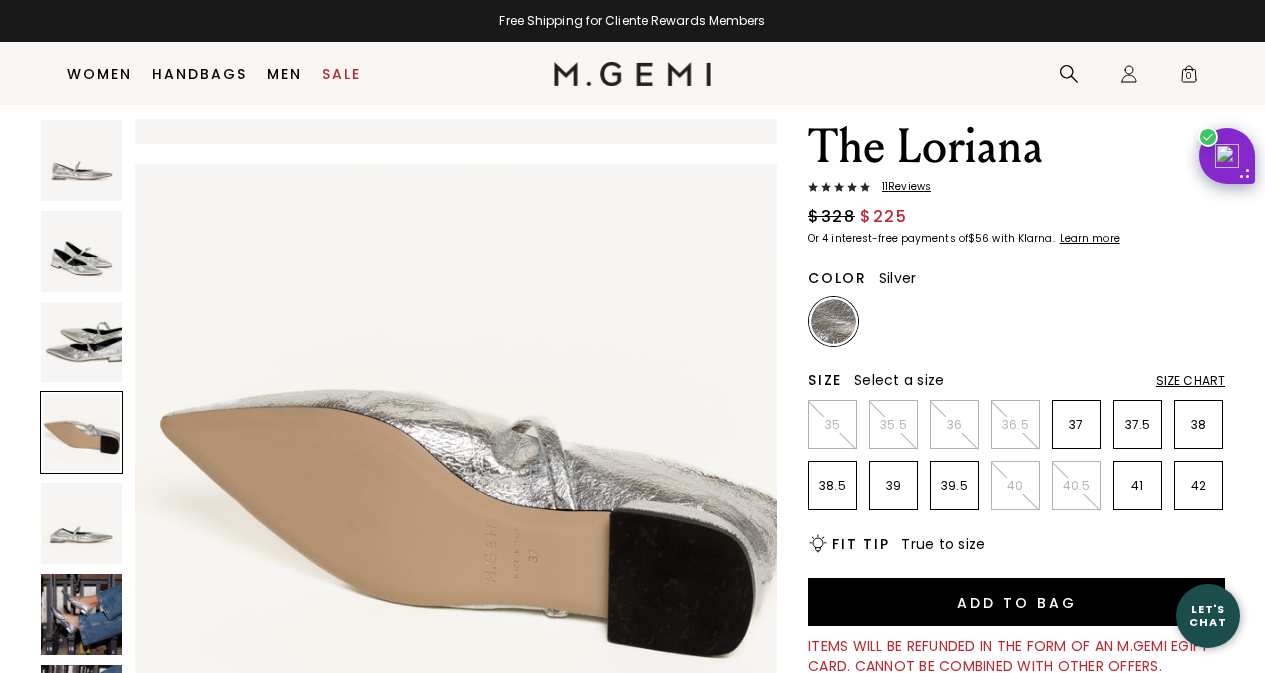 click at bounding box center [81, 523] 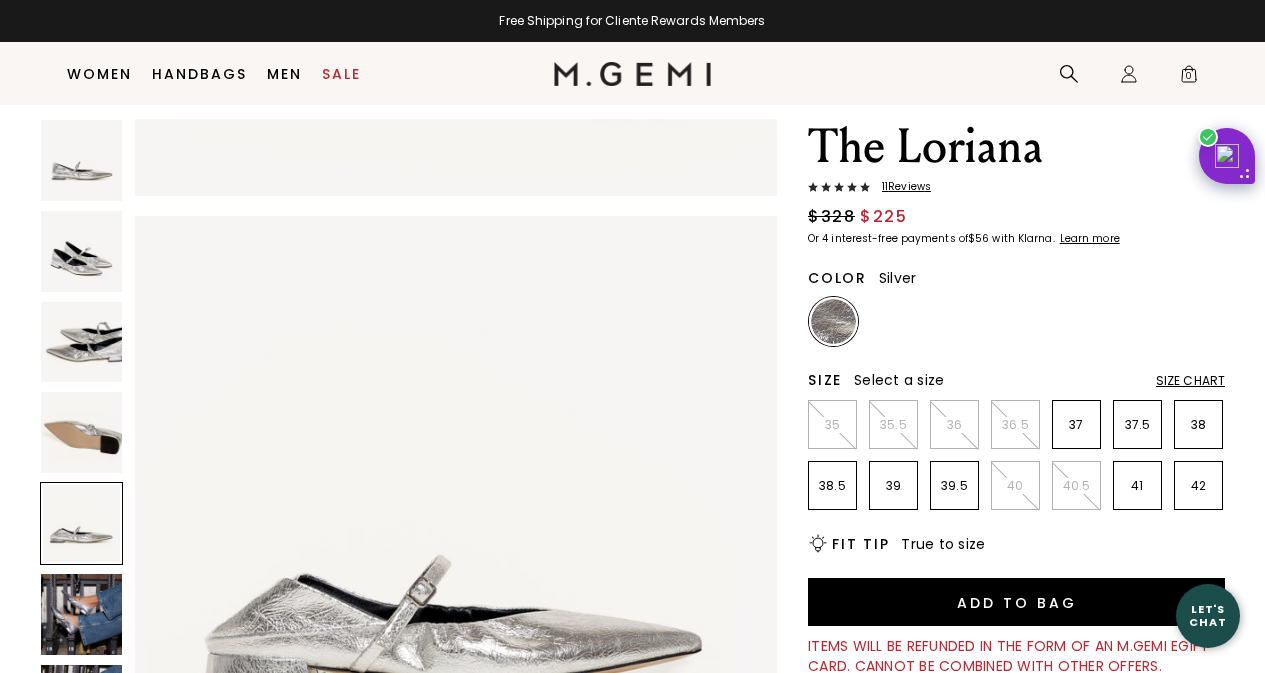 scroll, scrollTop: 2589, scrollLeft: 0, axis: vertical 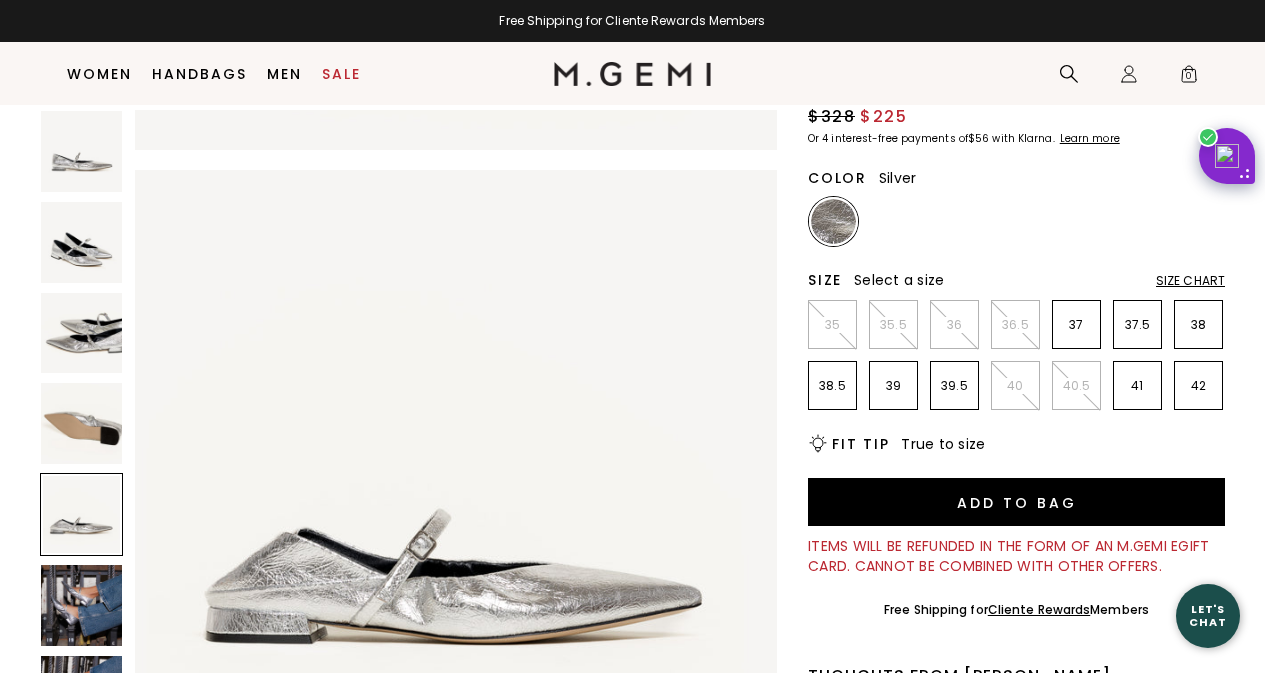 click at bounding box center [81, 605] 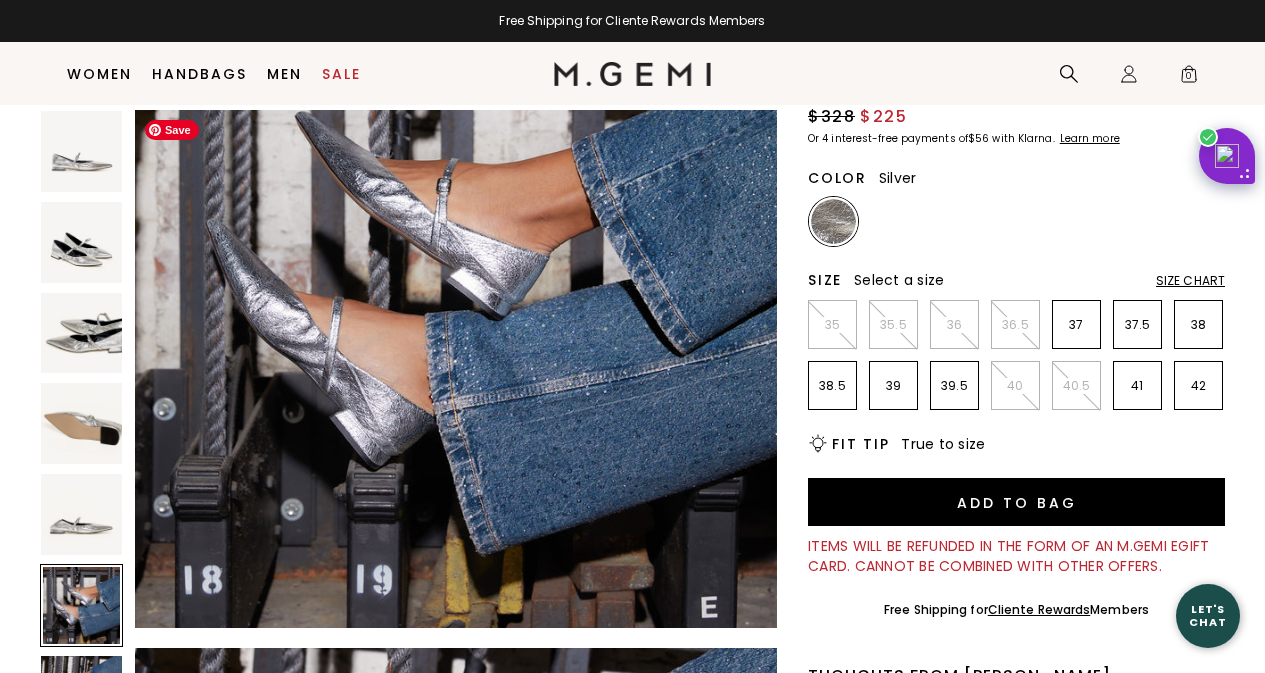 scroll, scrollTop: 3536, scrollLeft: 0, axis: vertical 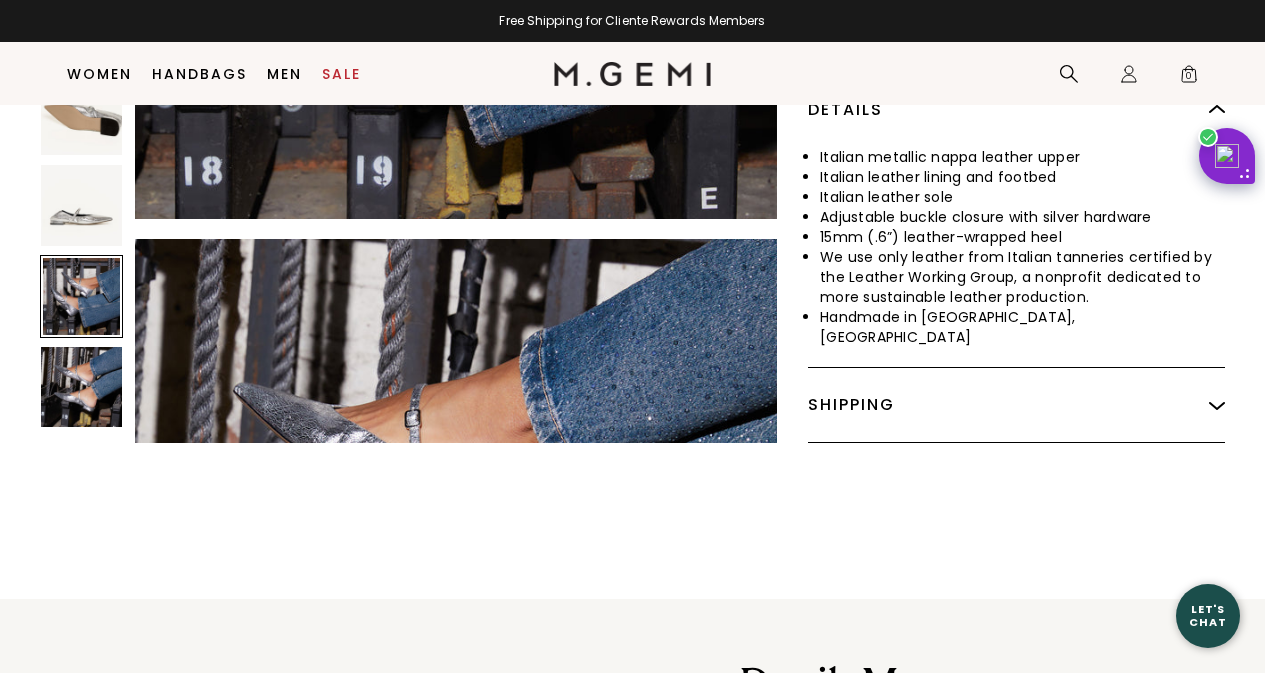 click at bounding box center (81, 387) 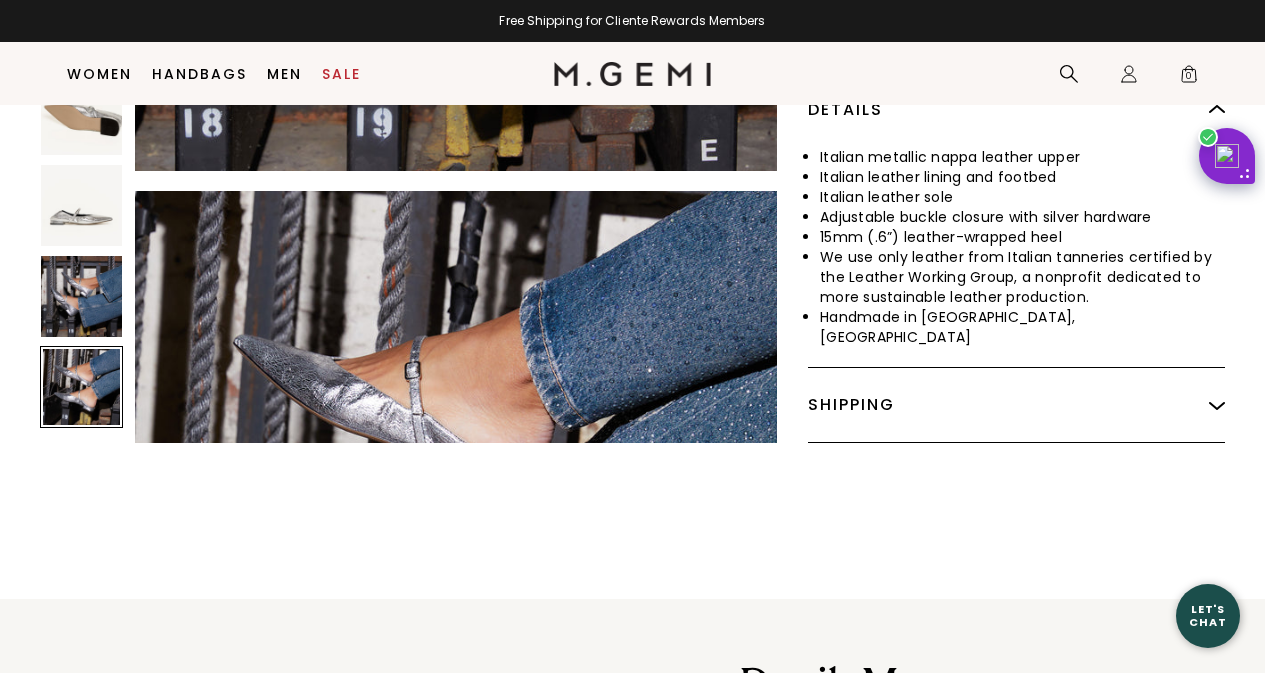 scroll, scrollTop: 3784, scrollLeft: 0, axis: vertical 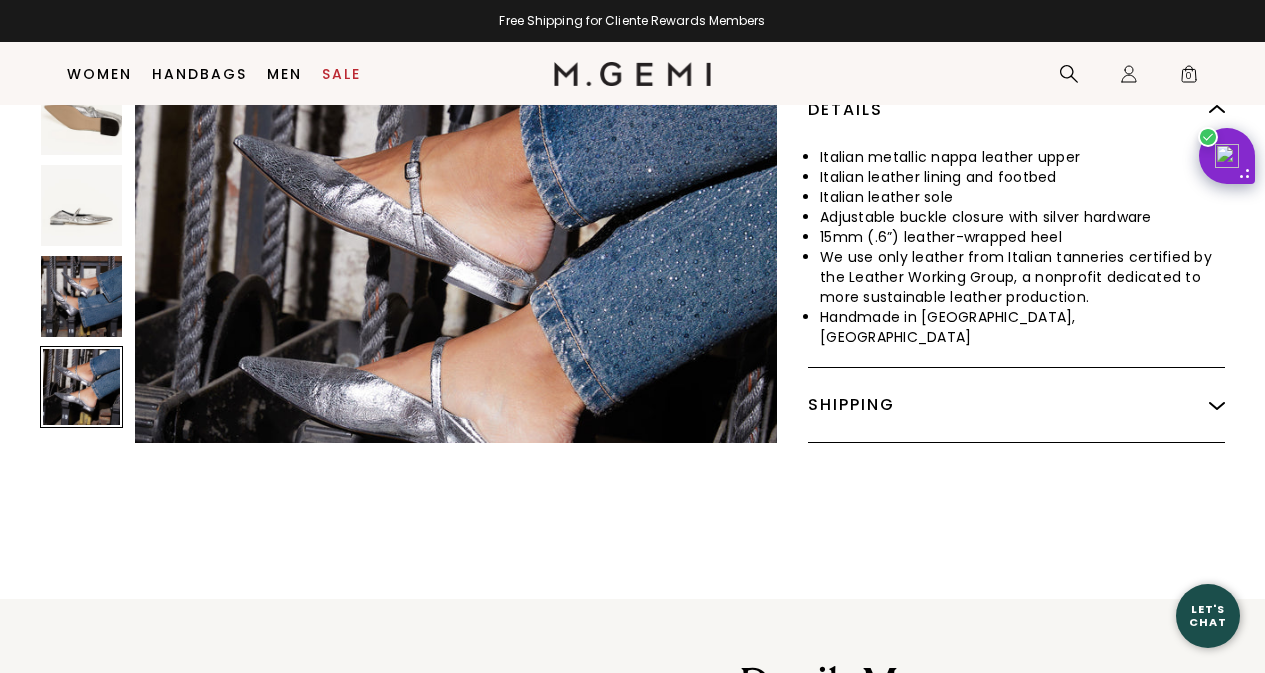 click at bounding box center (81, 205) 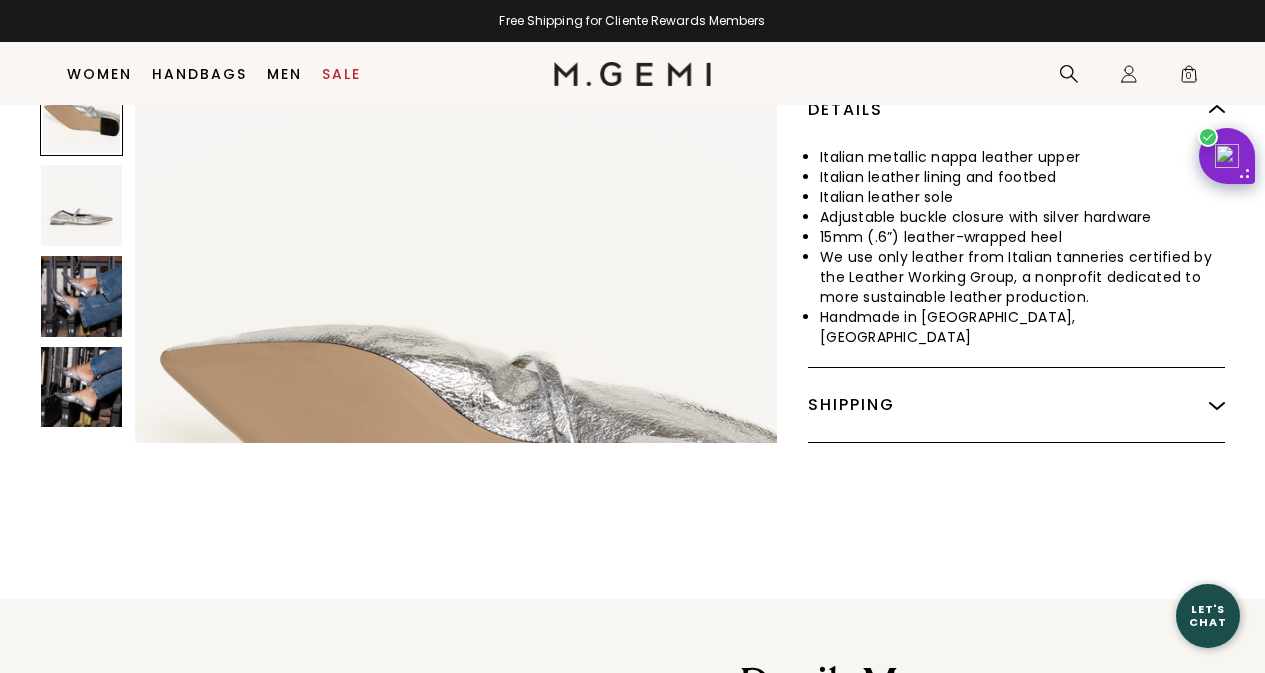 scroll, scrollTop: 1489, scrollLeft: 0, axis: vertical 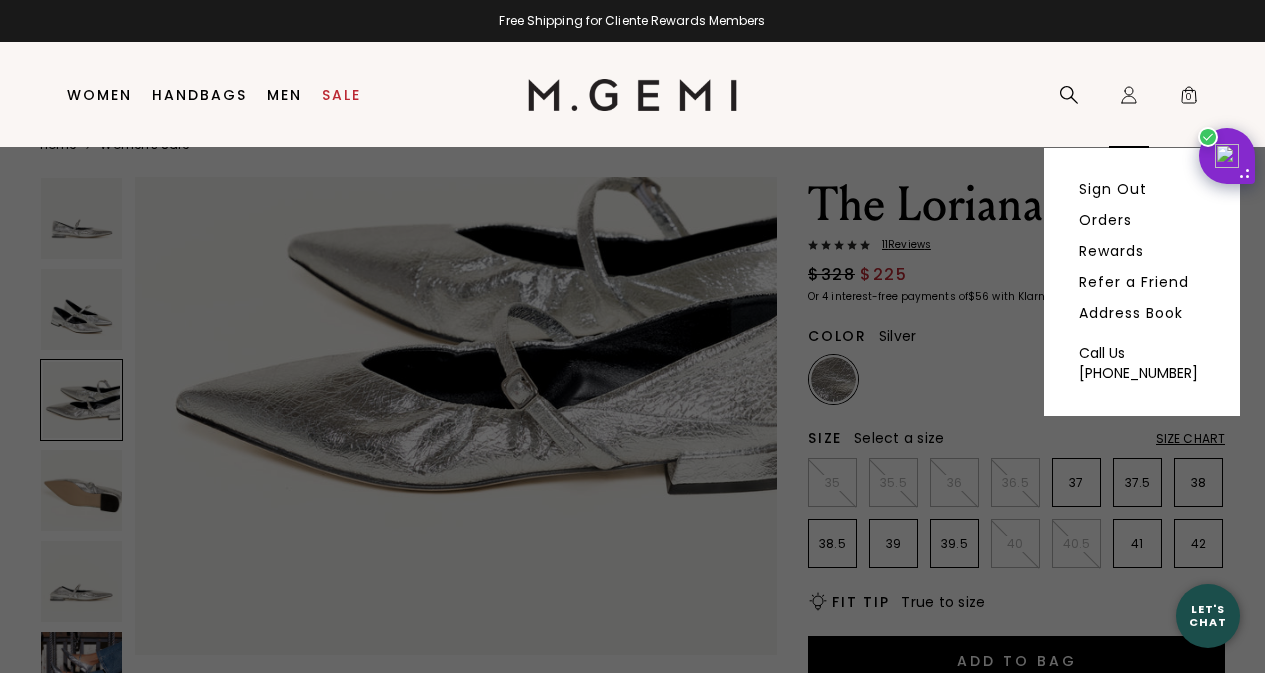 click 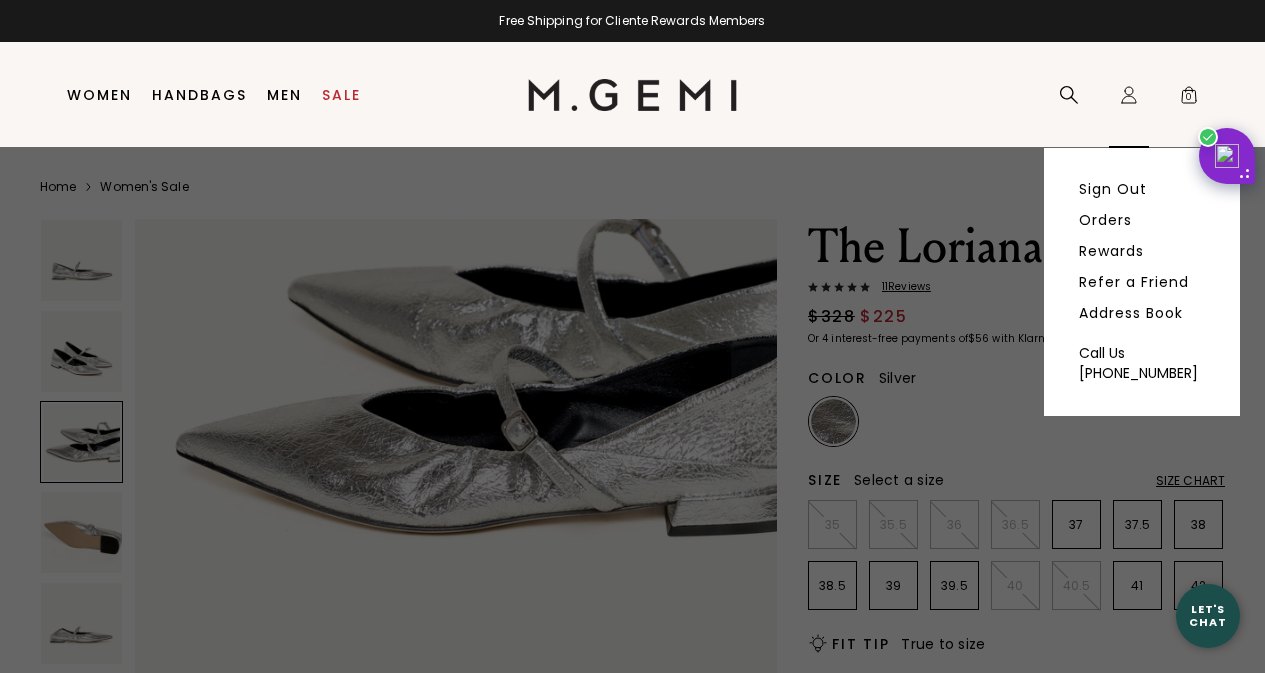 click on "Icons/20x20/profile@2x
Sign Out
Orders
Rewards
Refer a Friend
Address Book
Call Us
+1-844-574-4364" at bounding box center (1129, 95) 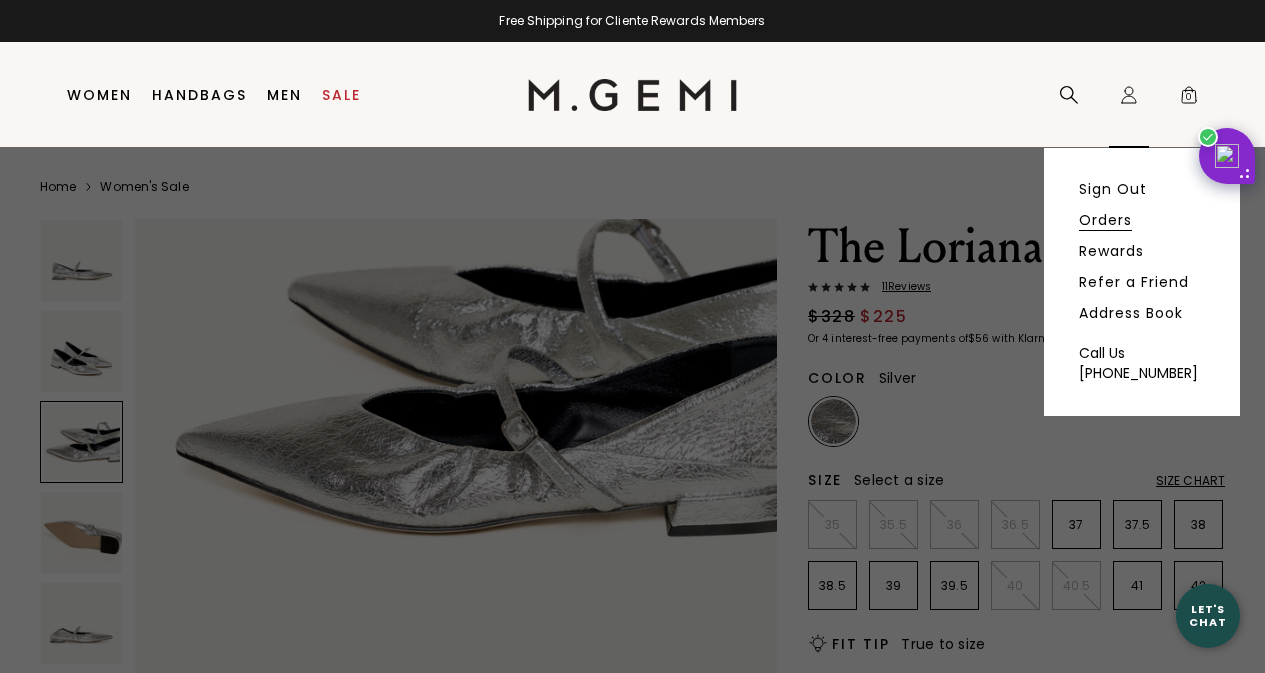 click on "Orders" at bounding box center (1105, 220) 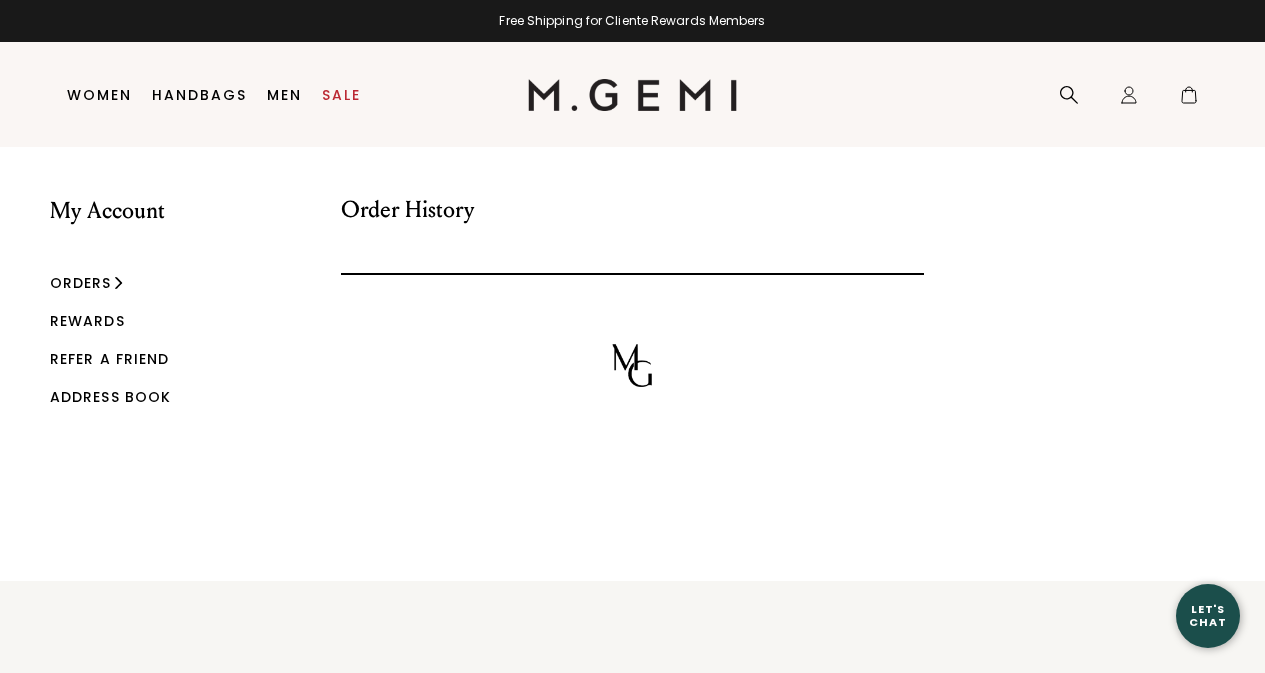 scroll, scrollTop: 0, scrollLeft: 0, axis: both 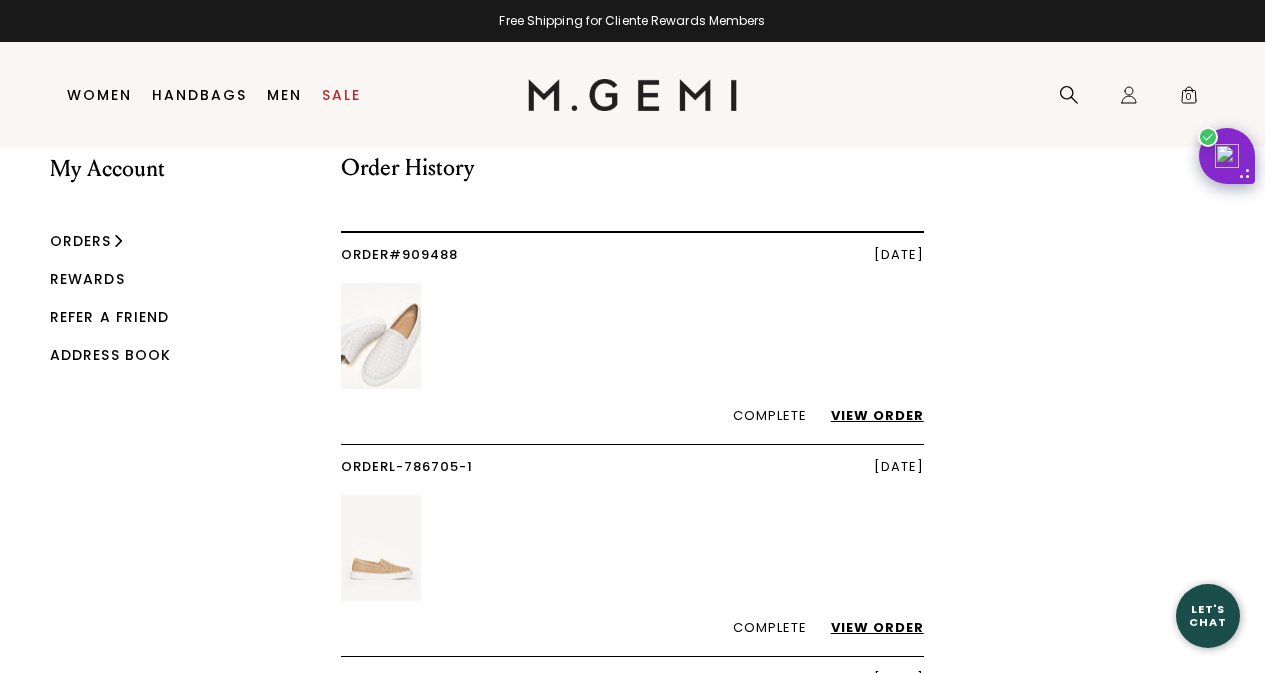 click on "Rewards" at bounding box center [87, 279] 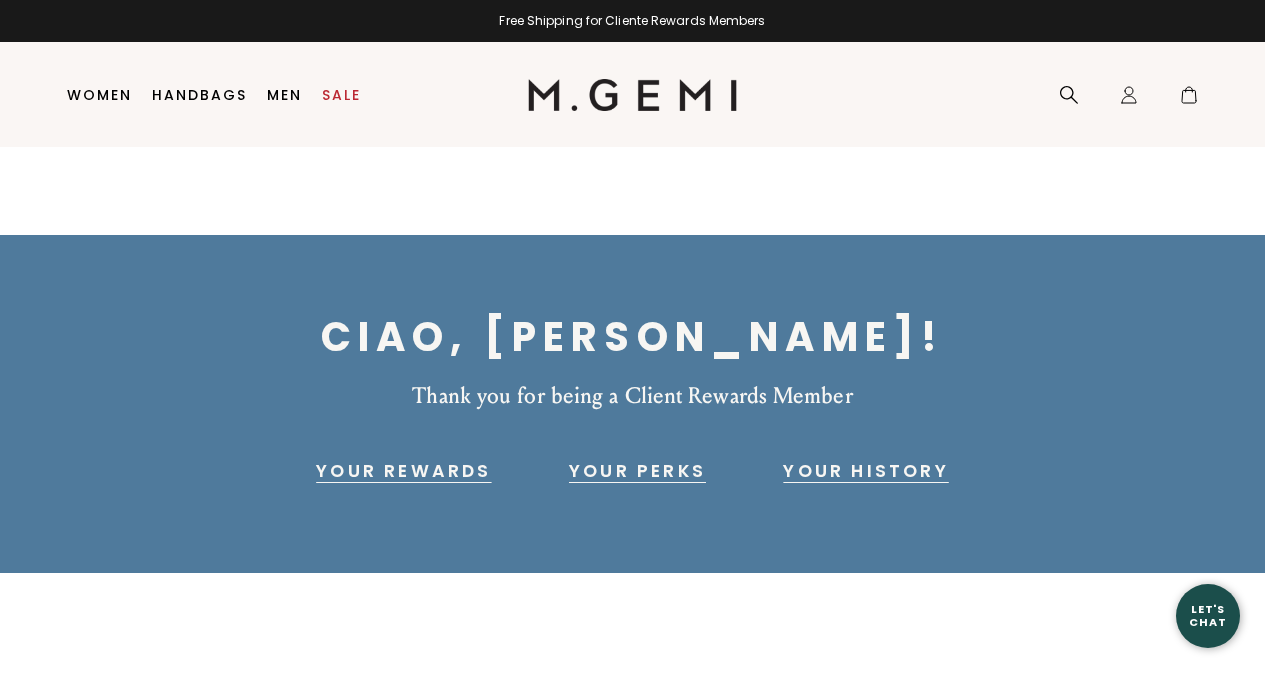 scroll, scrollTop: 0, scrollLeft: 0, axis: both 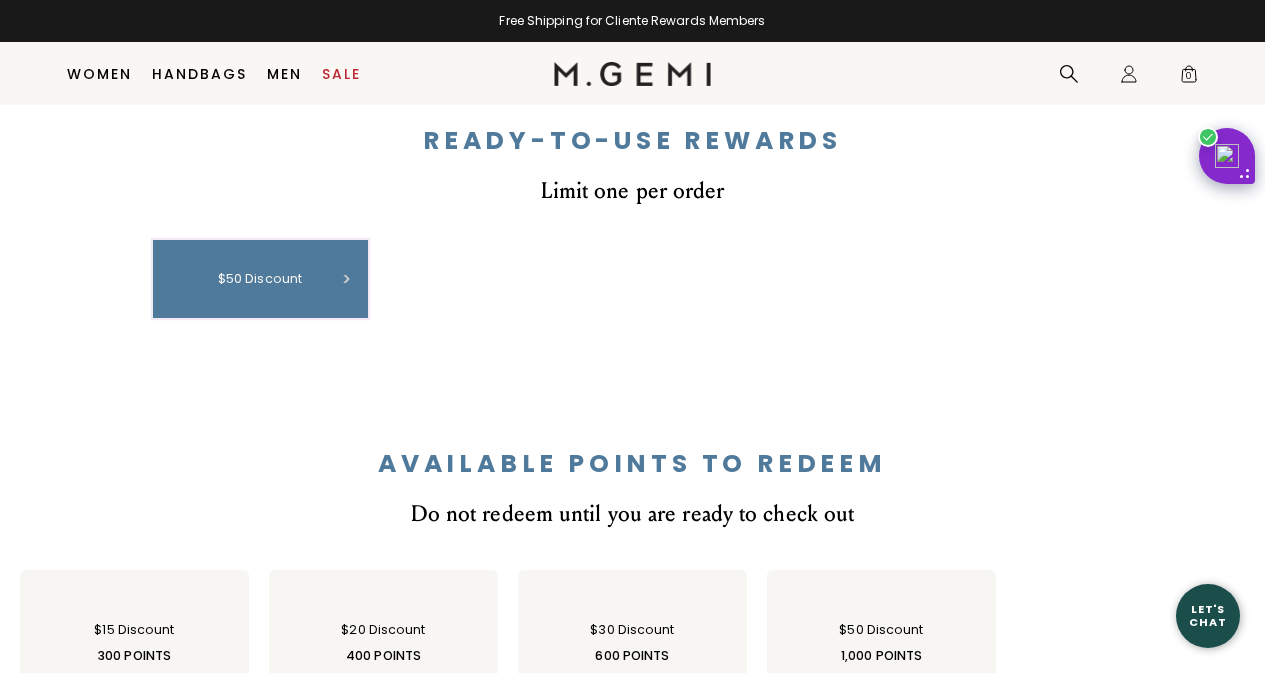 click at bounding box center [346, 279] 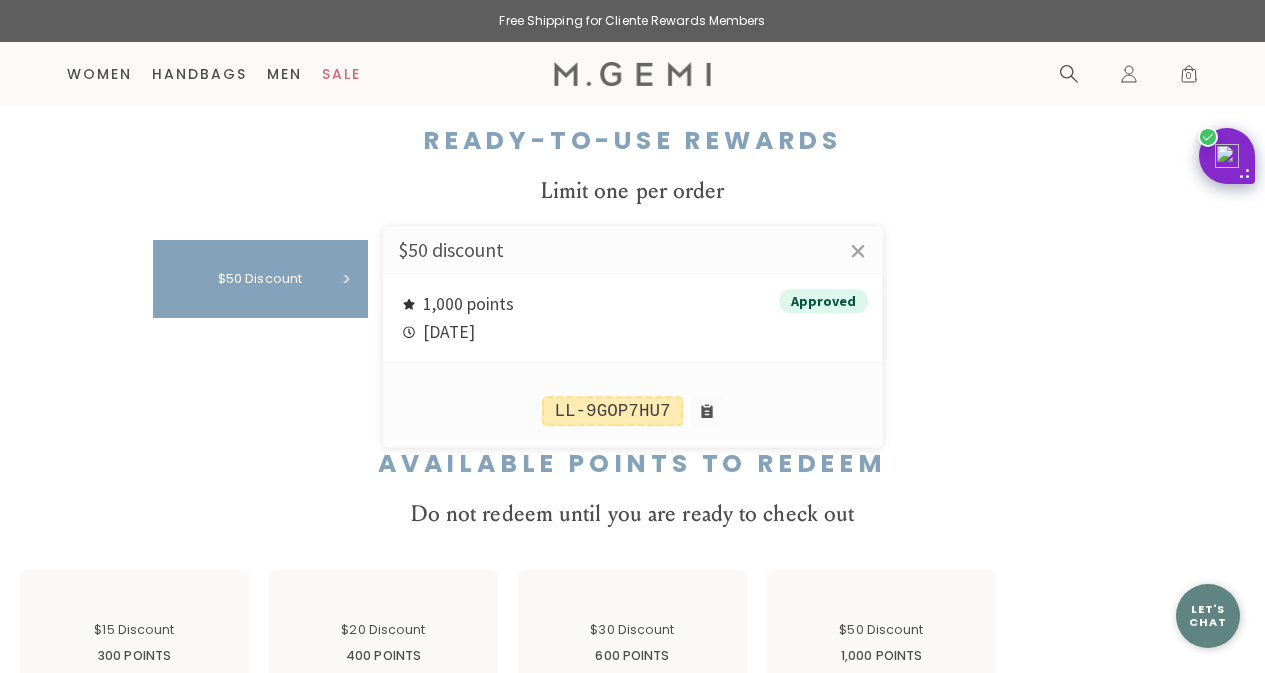 click at bounding box center (632, 336) 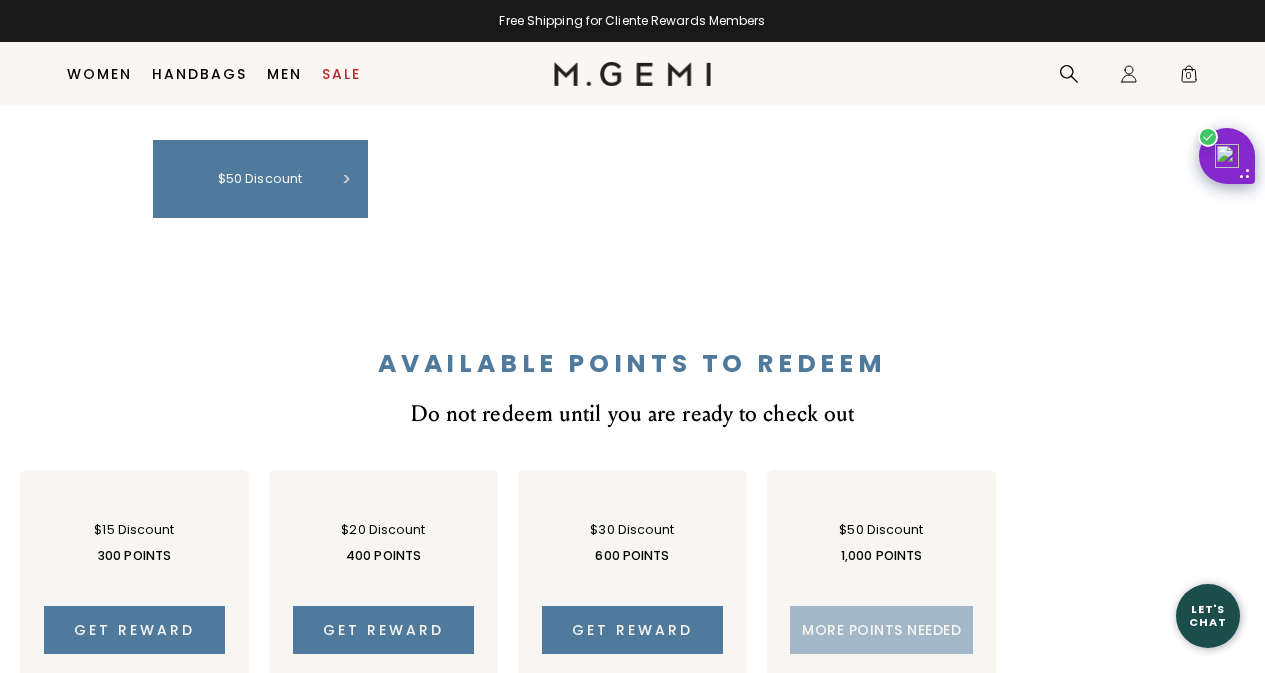 scroll, scrollTop: 658, scrollLeft: 0, axis: vertical 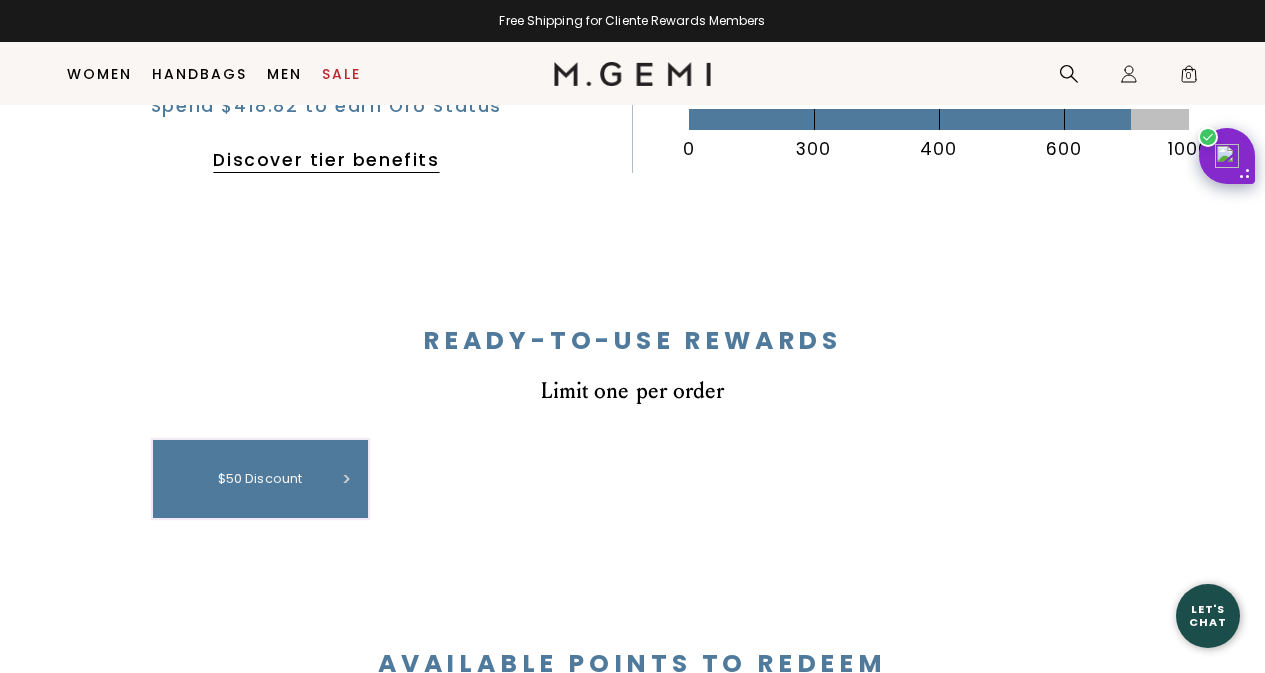 click on "$50 discount" at bounding box center (260, 479) 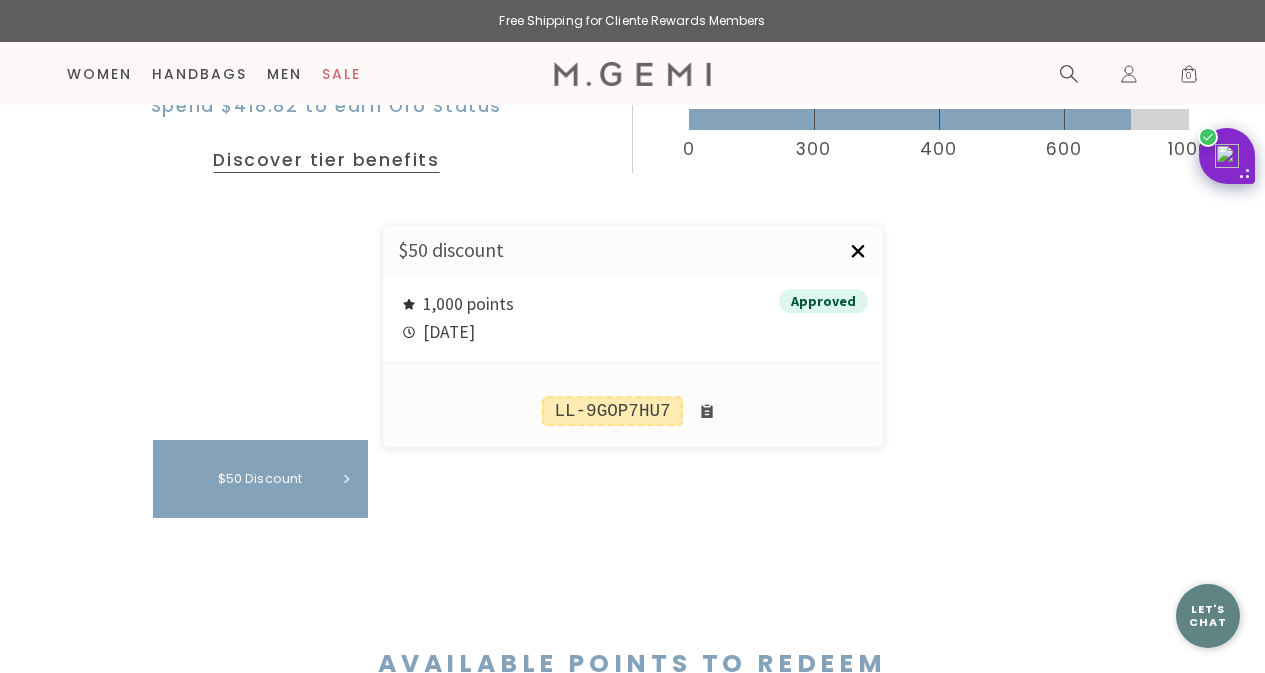 click on "×" at bounding box center [858, 251] 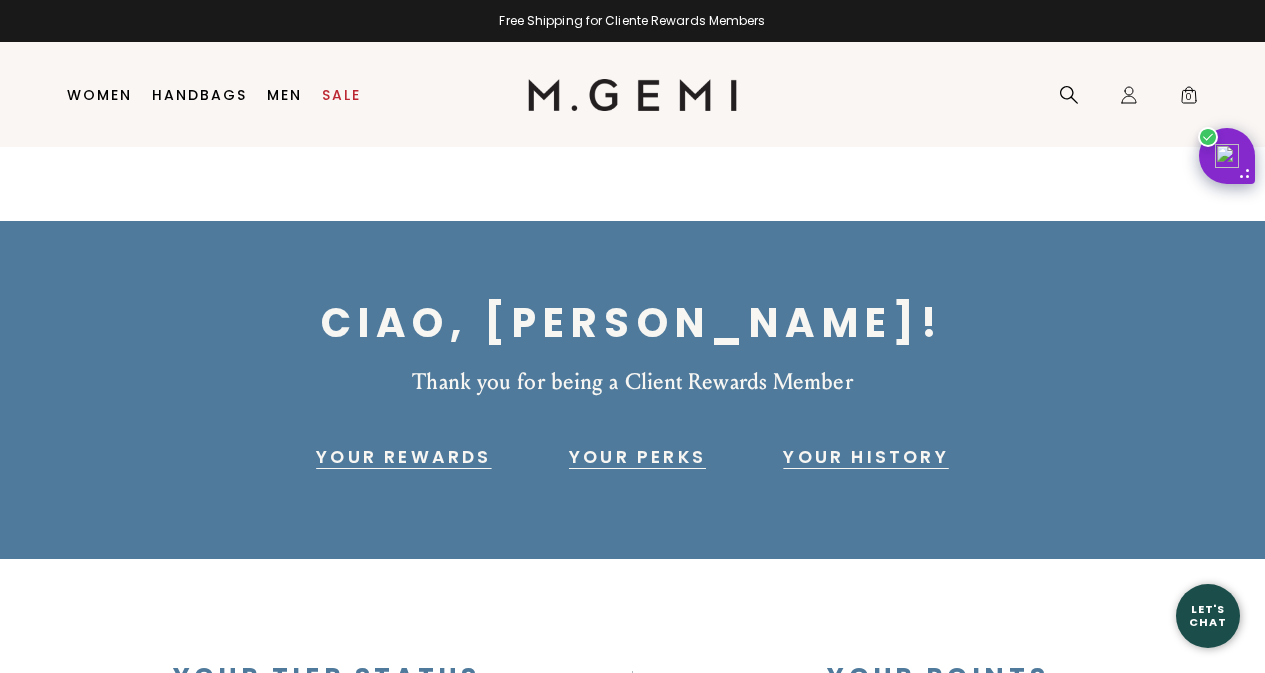 scroll, scrollTop: 0, scrollLeft: 0, axis: both 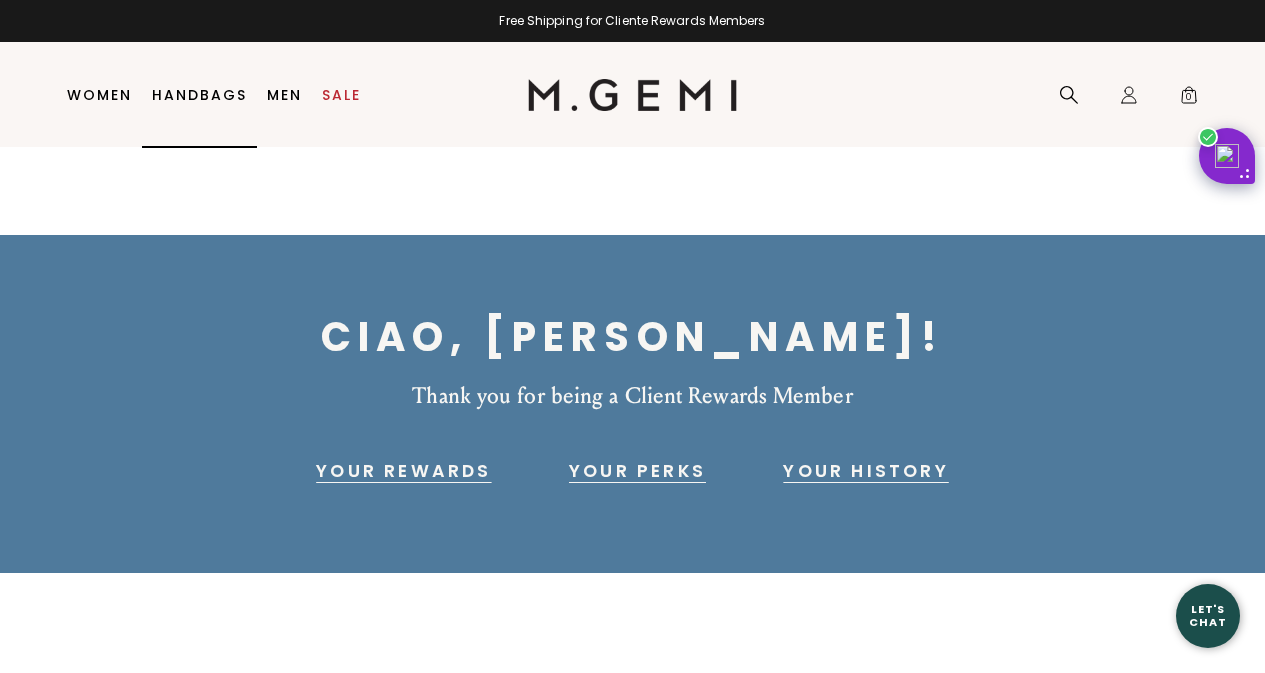 click on "Handbags" at bounding box center [199, 95] 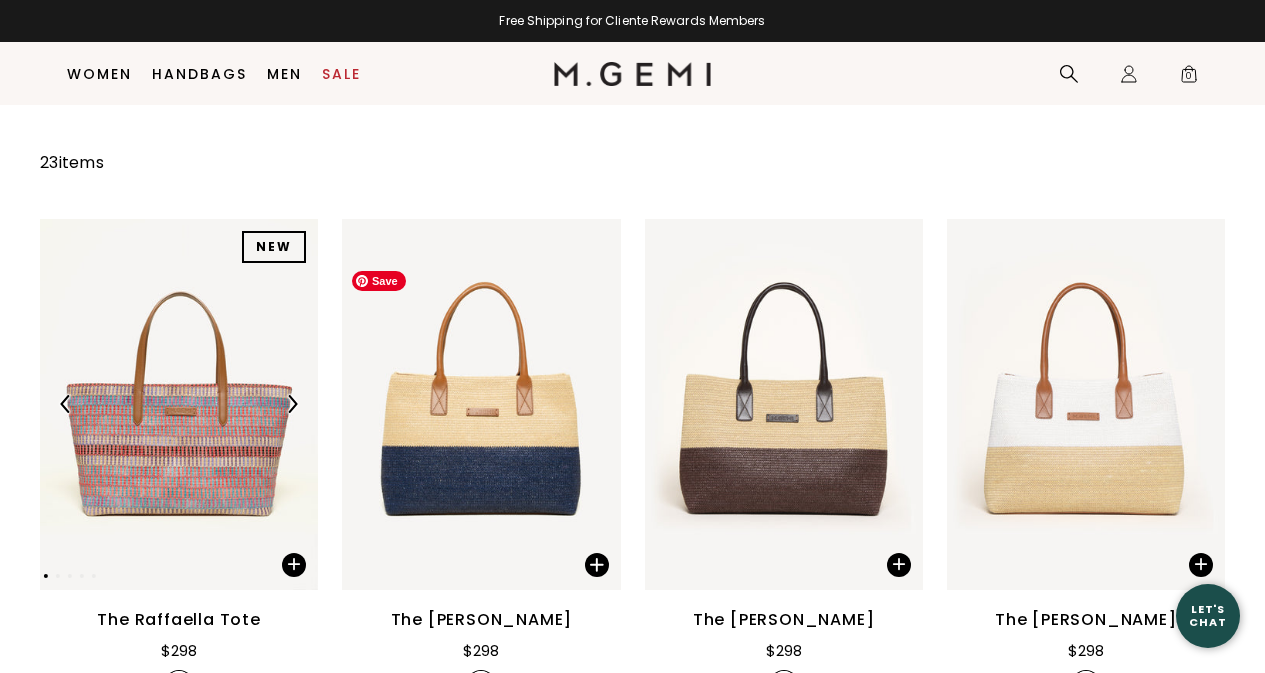 scroll, scrollTop: 158, scrollLeft: 0, axis: vertical 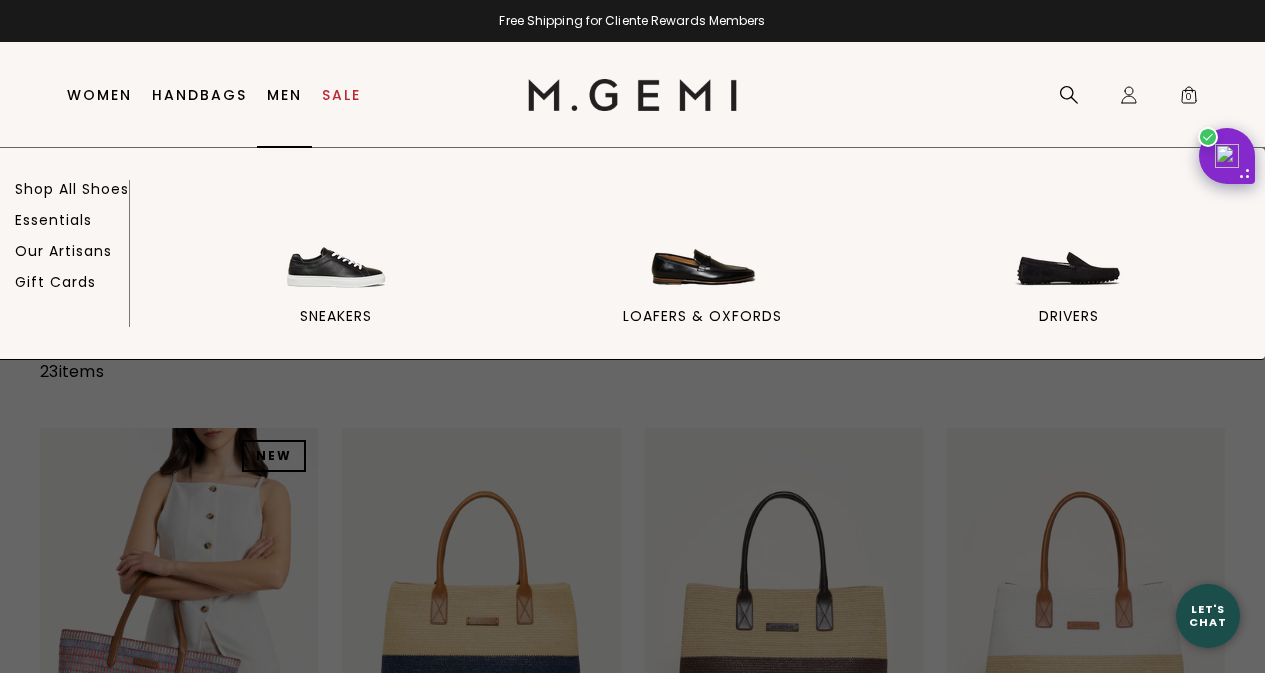 click on "Men" at bounding box center [284, 95] 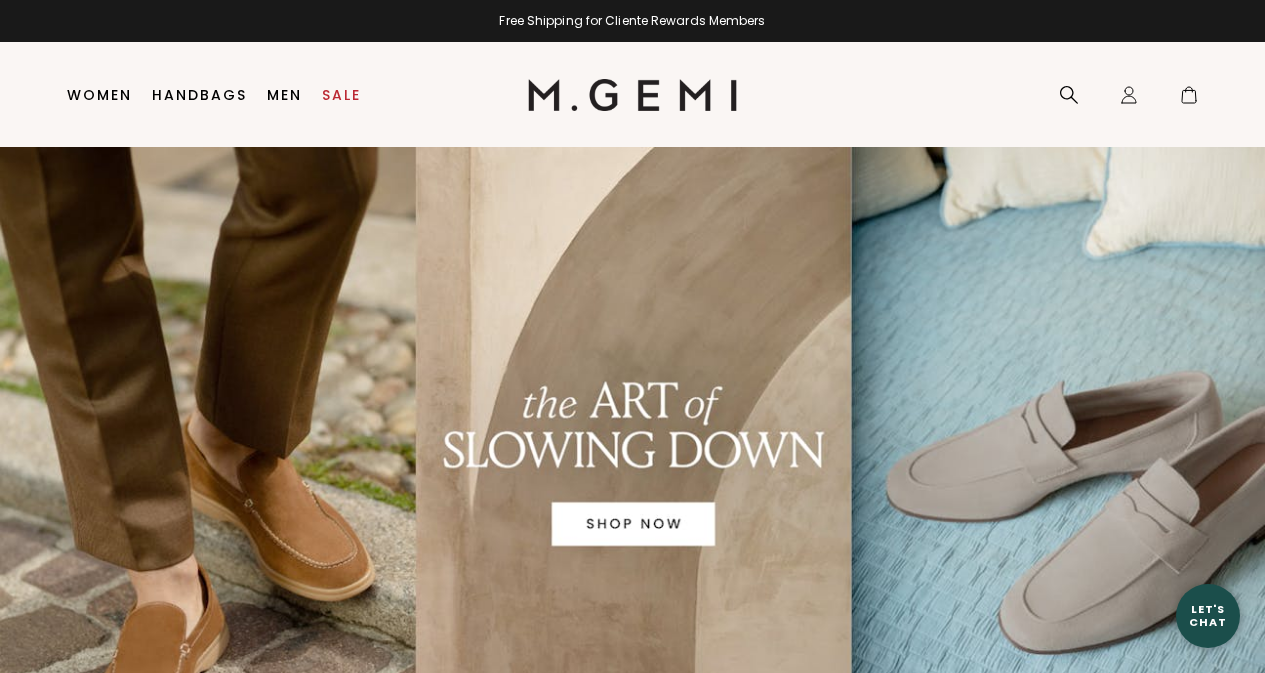 scroll, scrollTop: 0, scrollLeft: 0, axis: both 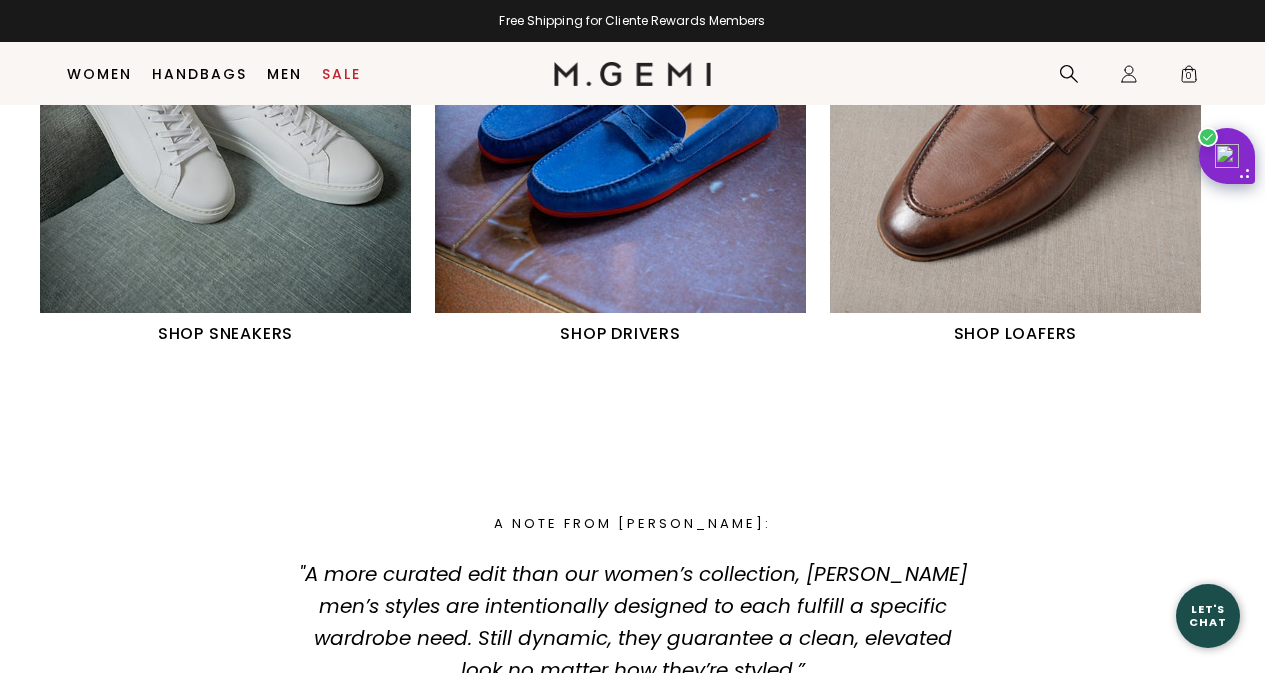 click at bounding box center (225, 82) 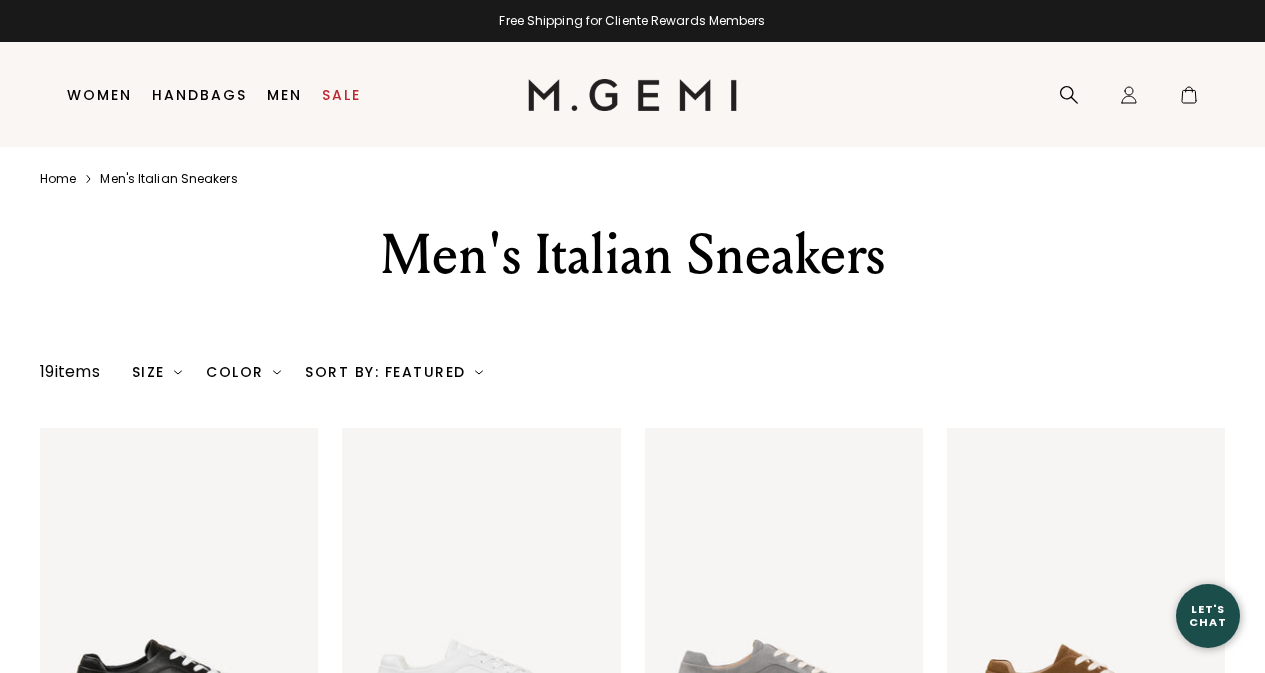 scroll, scrollTop: 0, scrollLeft: 0, axis: both 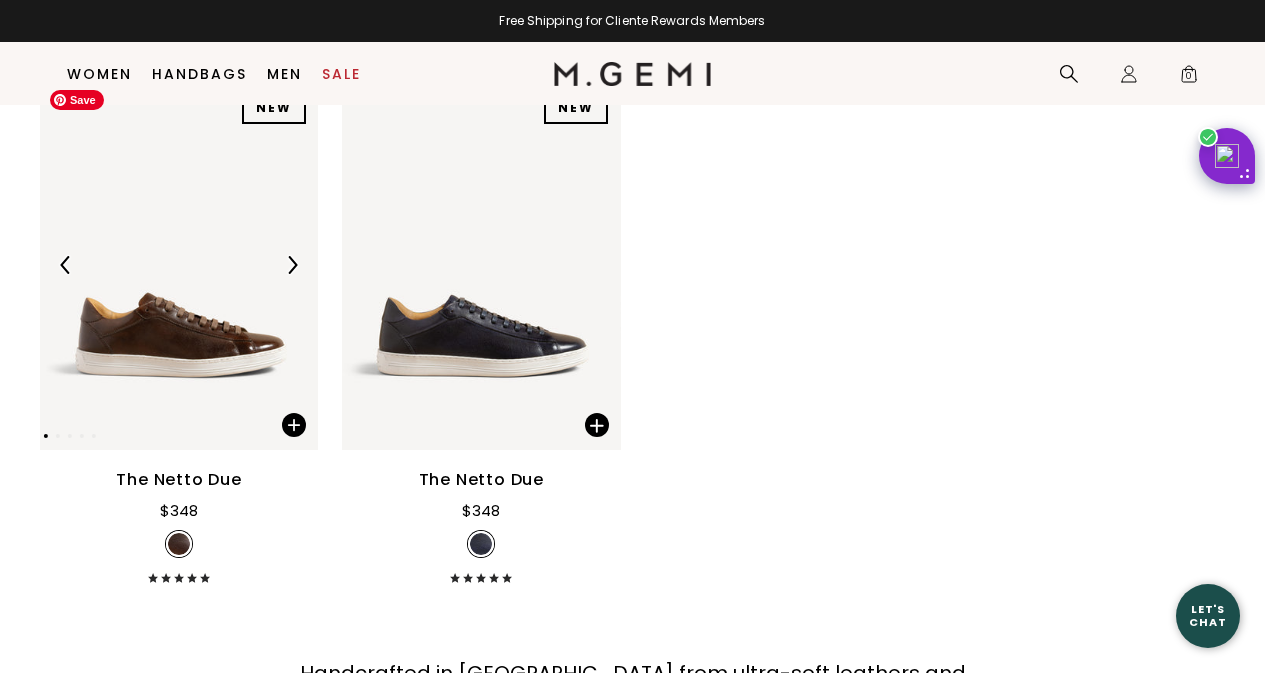 click at bounding box center [179, 265] 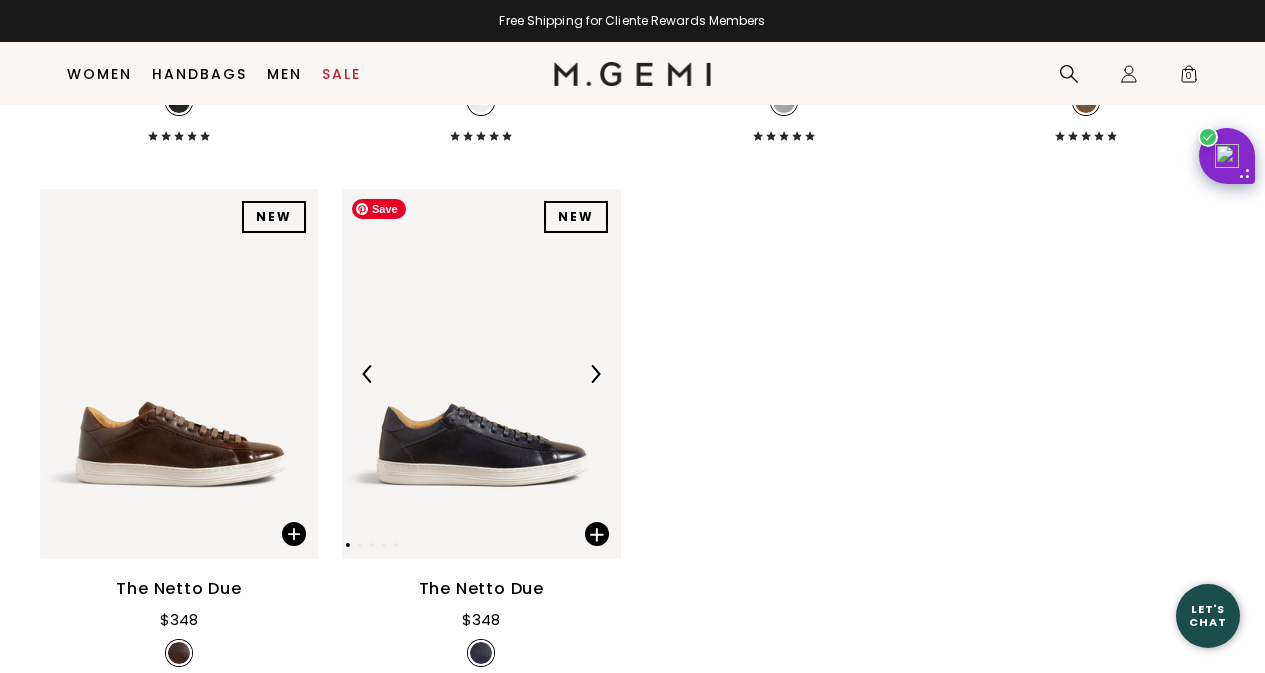 scroll, scrollTop: 758, scrollLeft: 0, axis: vertical 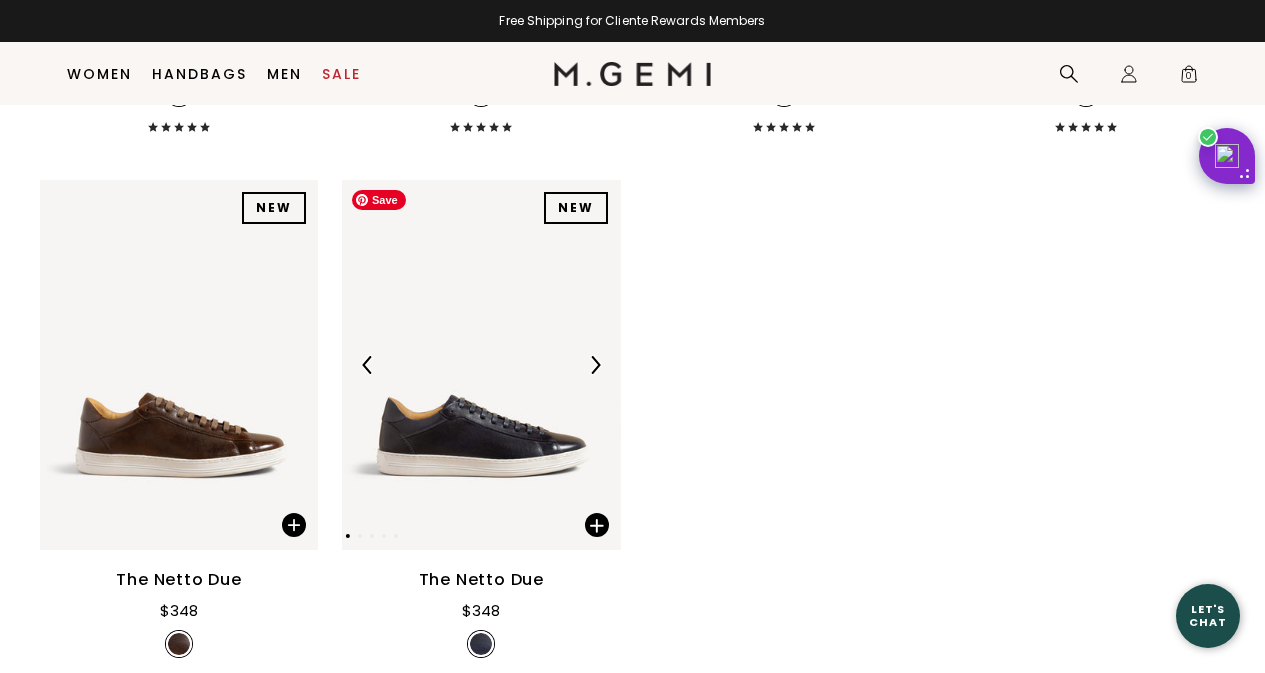 click at bounding box center (481, 365) 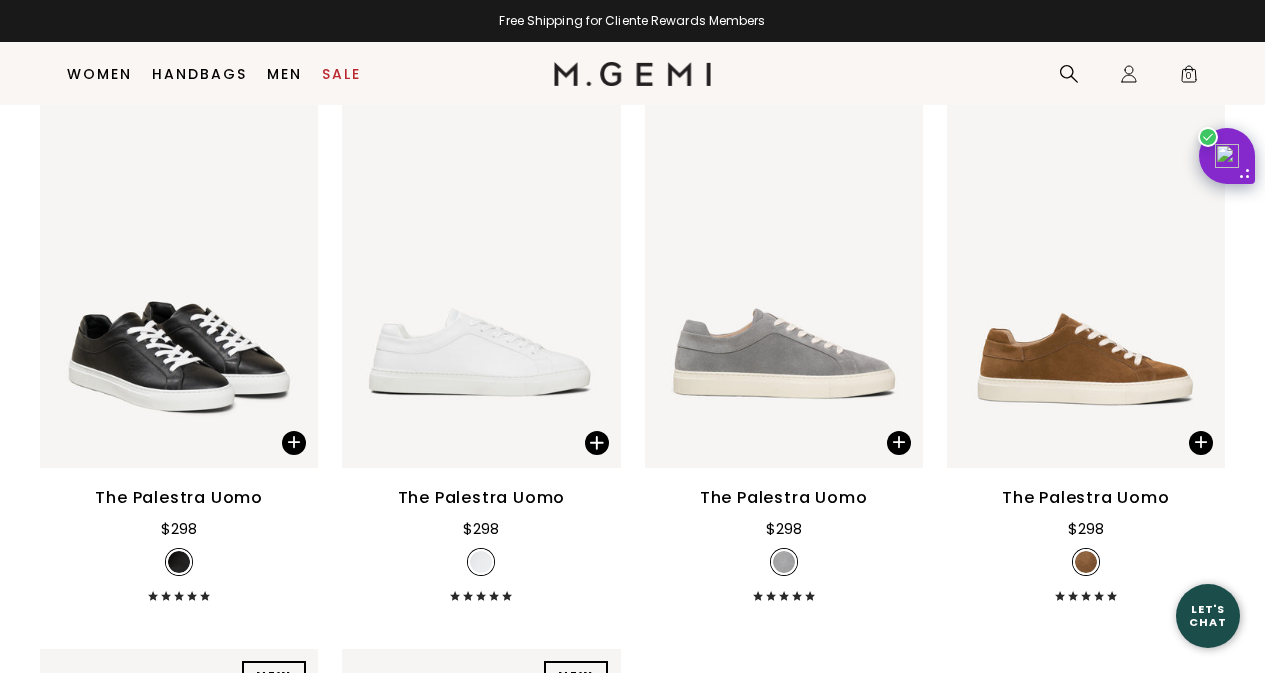 scroll, scrollTop: 258, scrollLeft: 0, axis: vertical 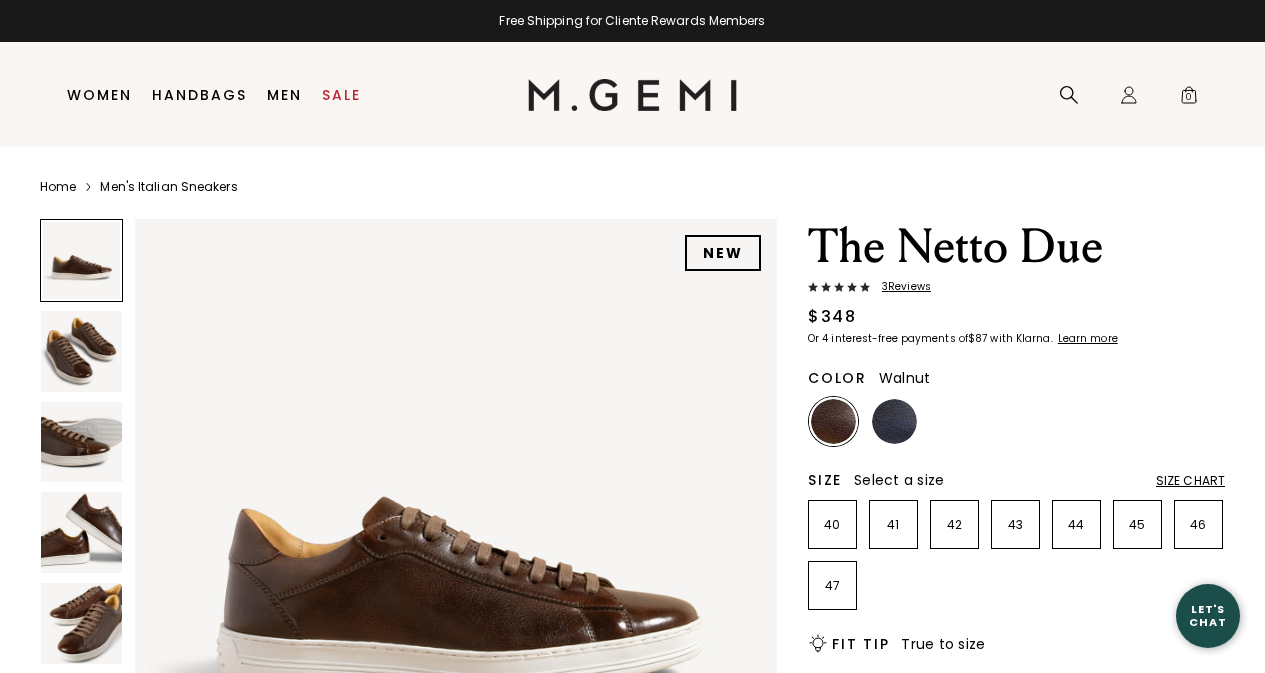 click at bounding box center (81, 351) 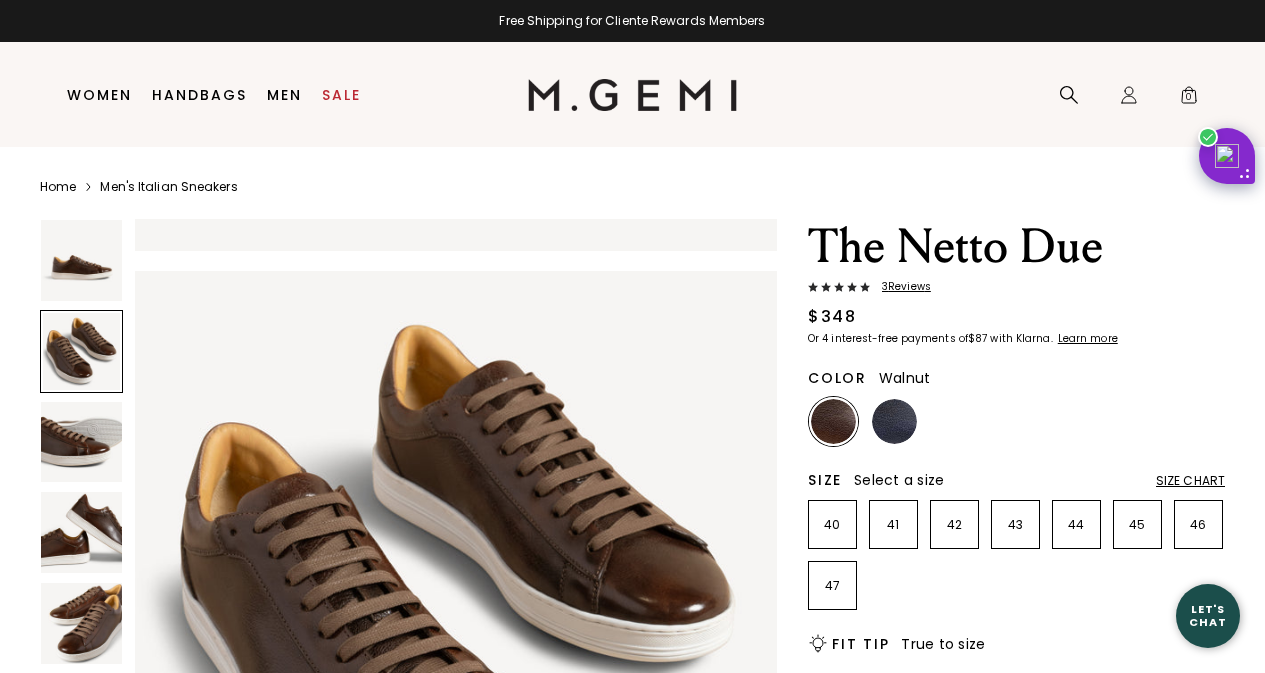 scroll, scrollTop: 647, scrollLeft: 0, axis: vertical 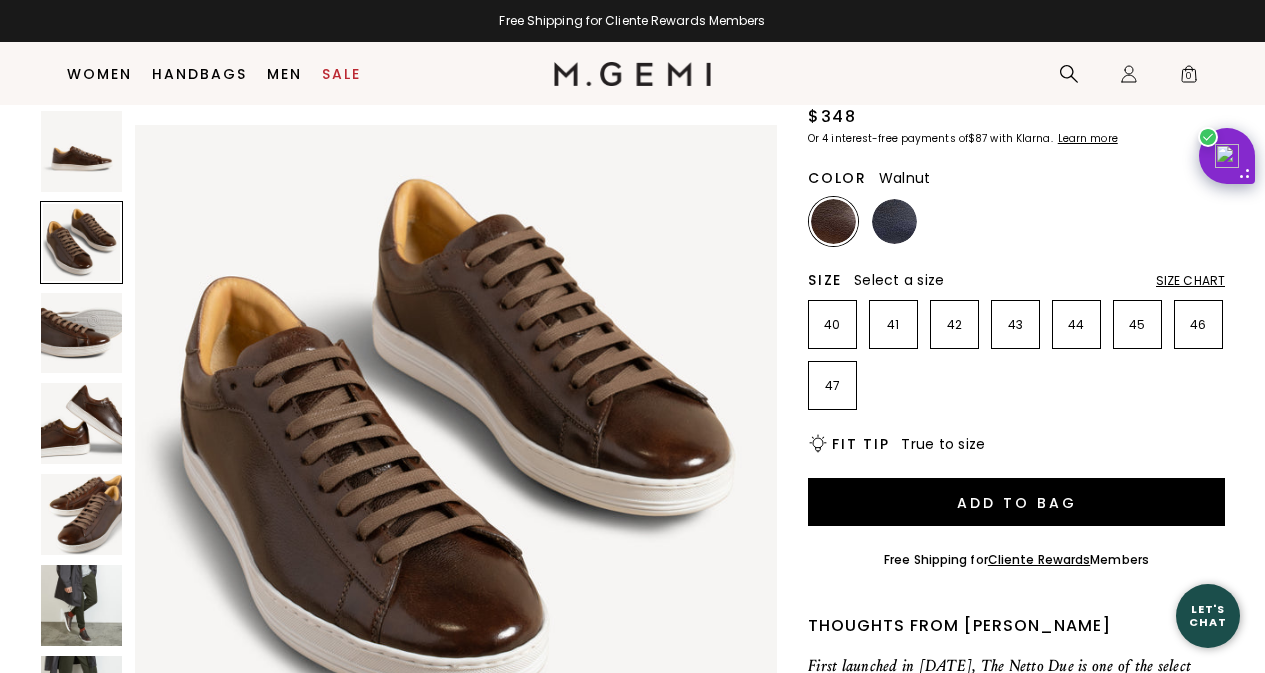 click at bounding box center (81, 333) 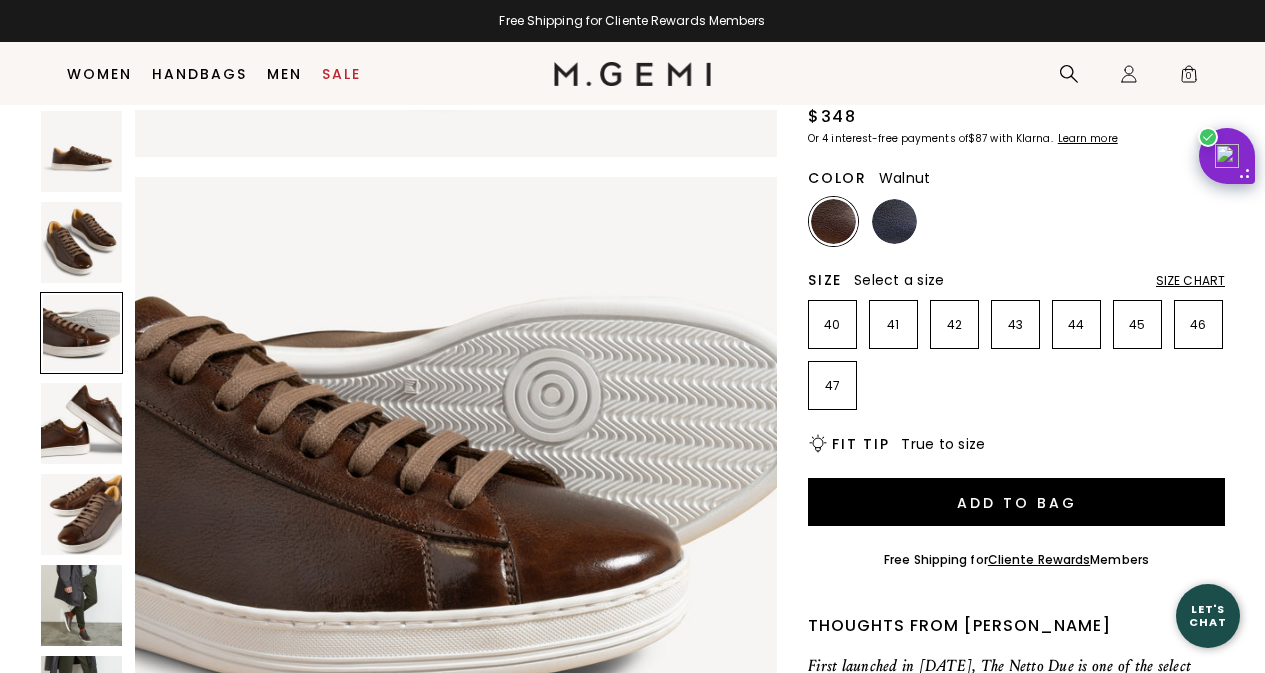 scroll, scrollTop: 1295, scrollLeft: 0, axis: vertical 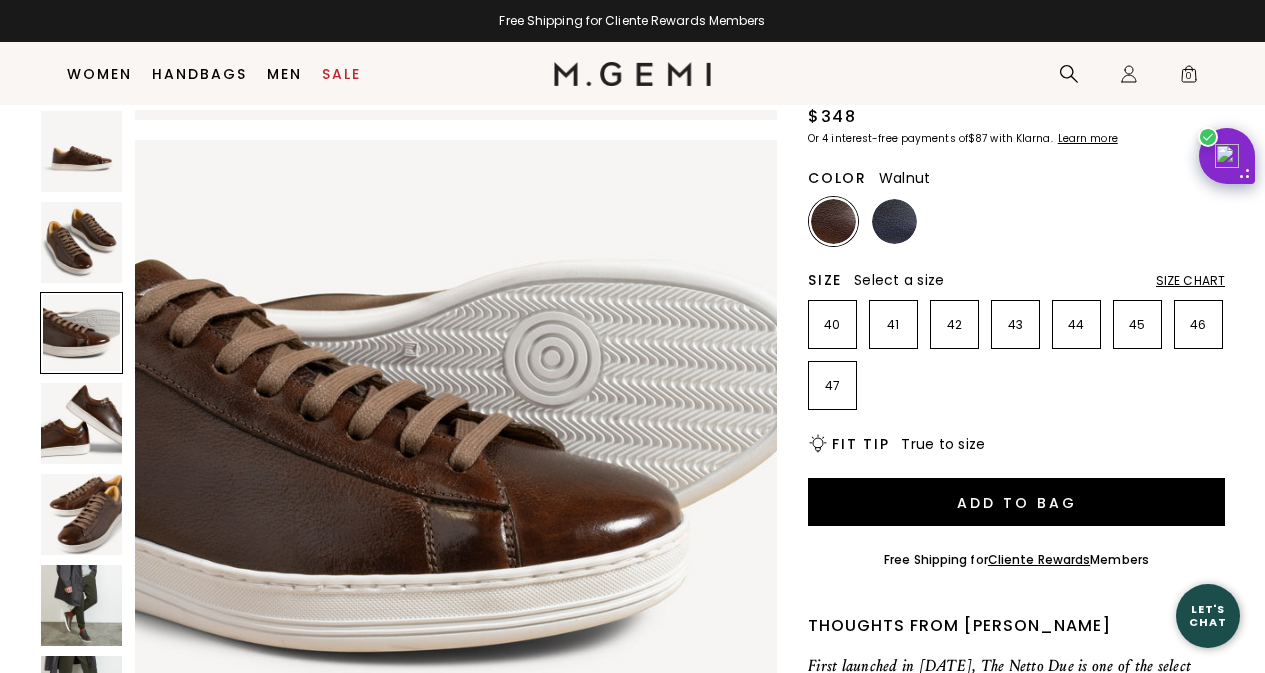 click at bounding box center (81, 423) 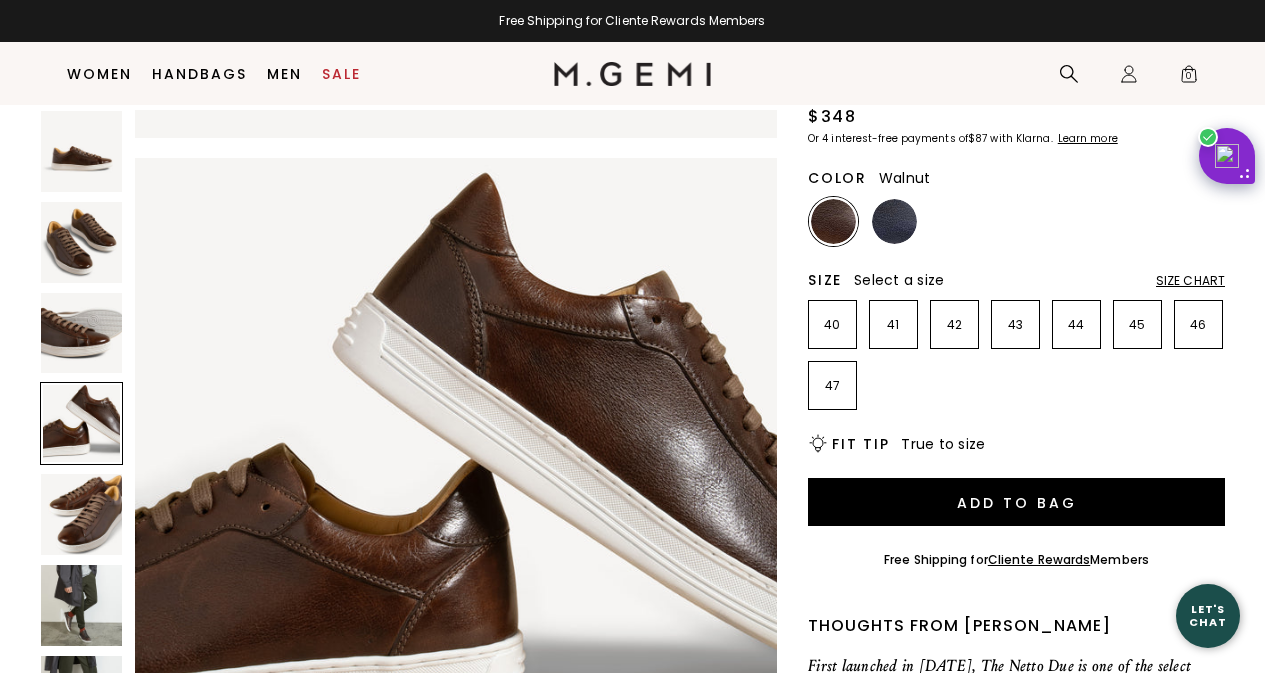 scroll, scrollTop: 1942, scrollLeft: 0, axis: vertical 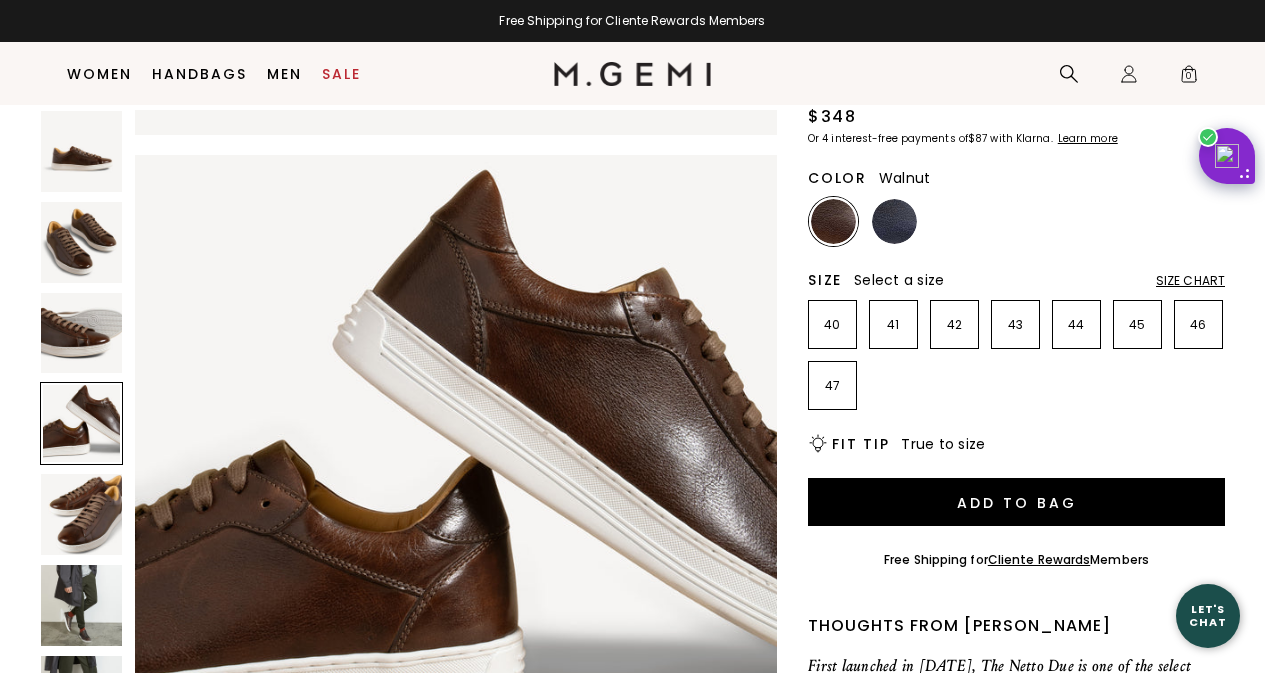 click at bounding box center [81, 514] 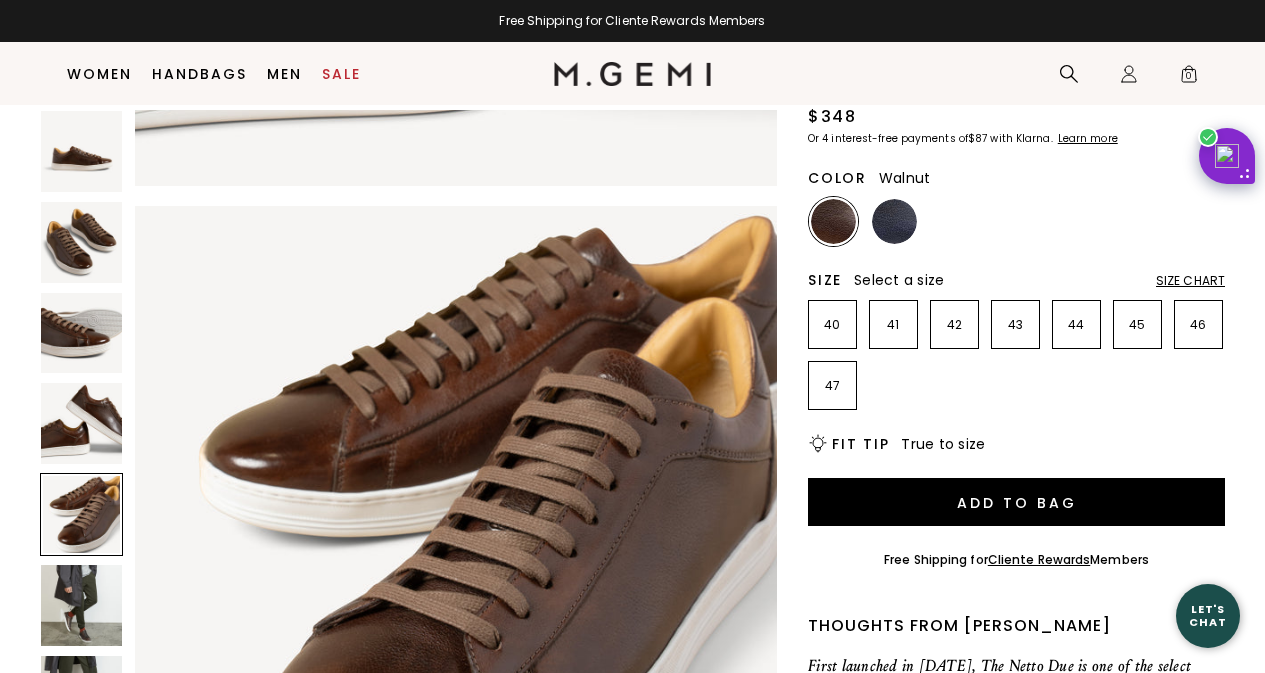 scroll, scrollTop: 2589, scrollLeft: 0, axis: vertical 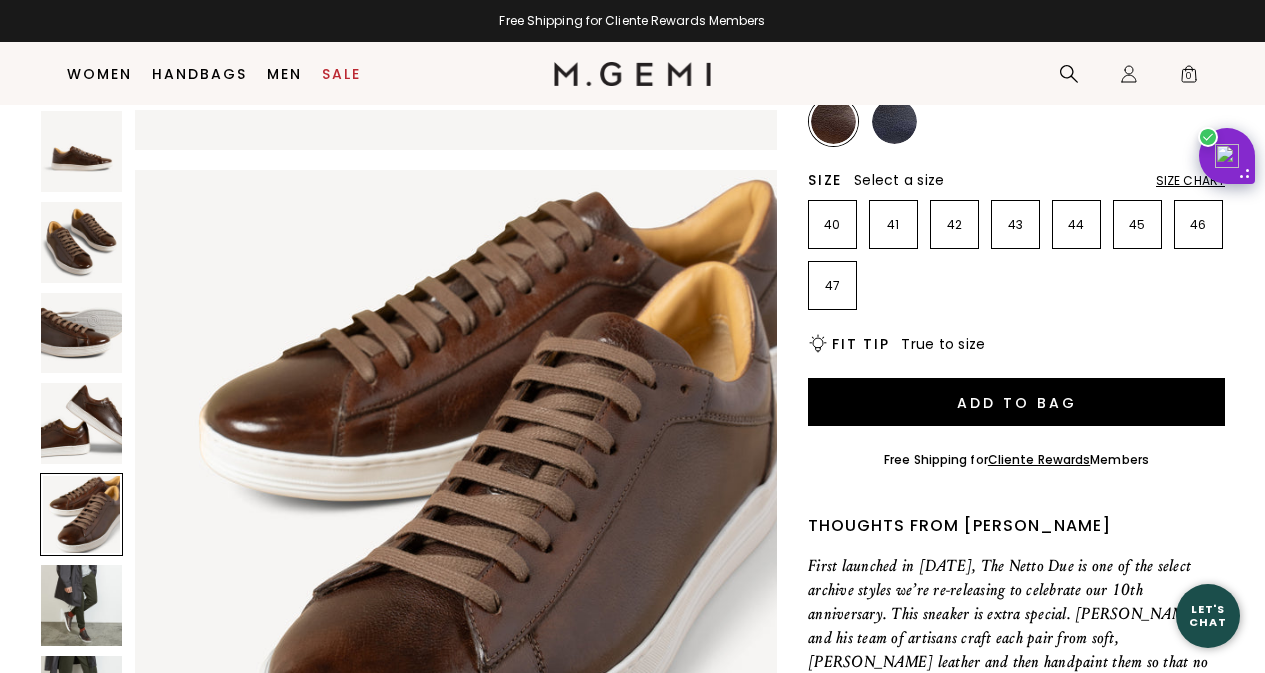 click at bounding box center (81, 605) 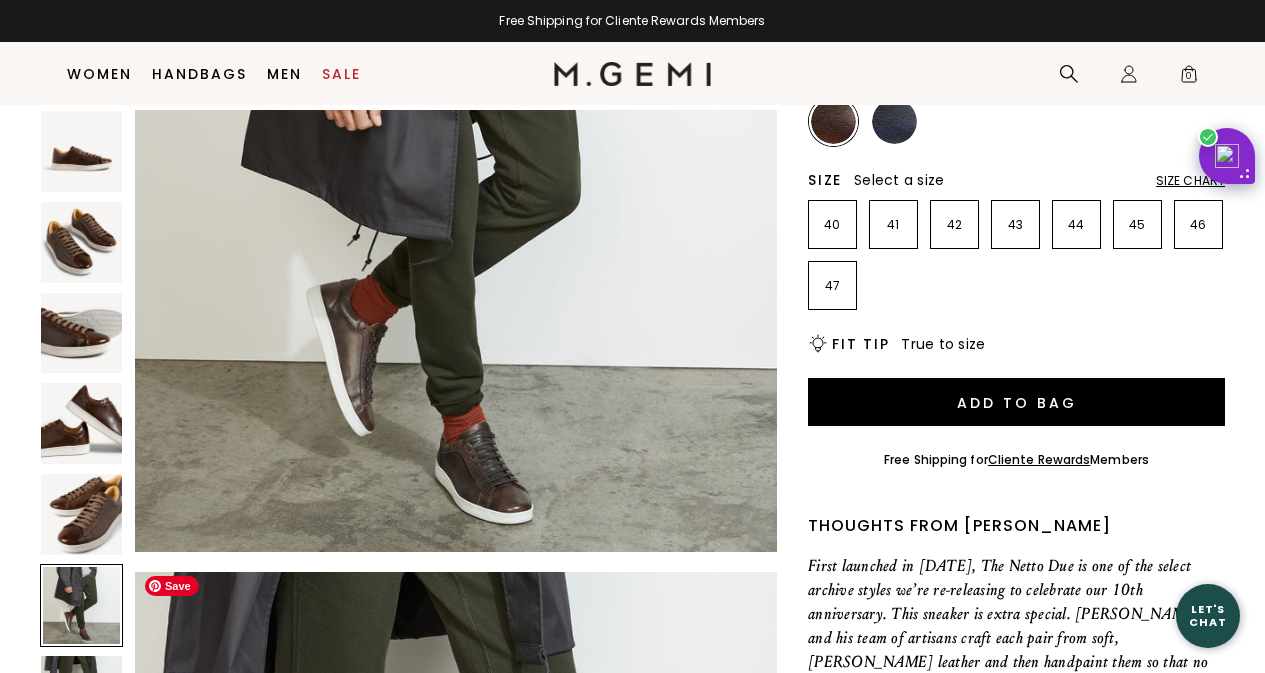 scroll, scrollTop: 3536, scrollLeft: 0, axis: vertical 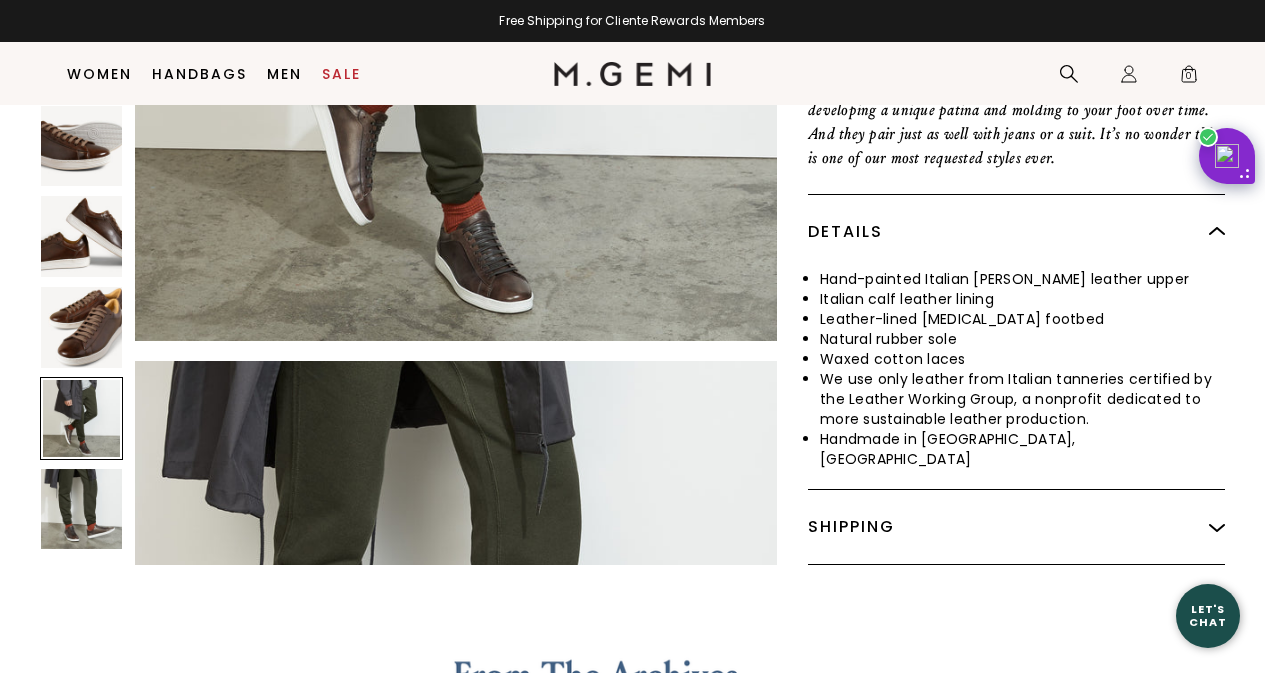 click at bounding box center [81, 509] 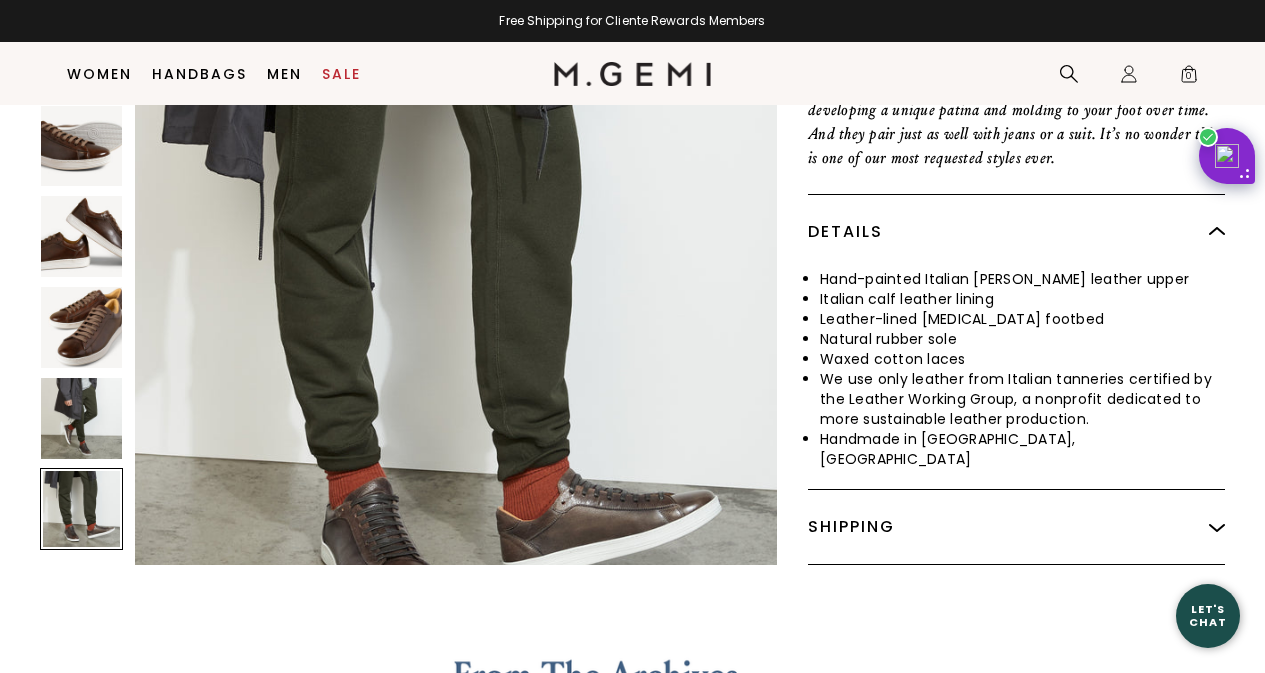 scroll, scrollTop: 3884, scrollLeft: 0, axis: vertical 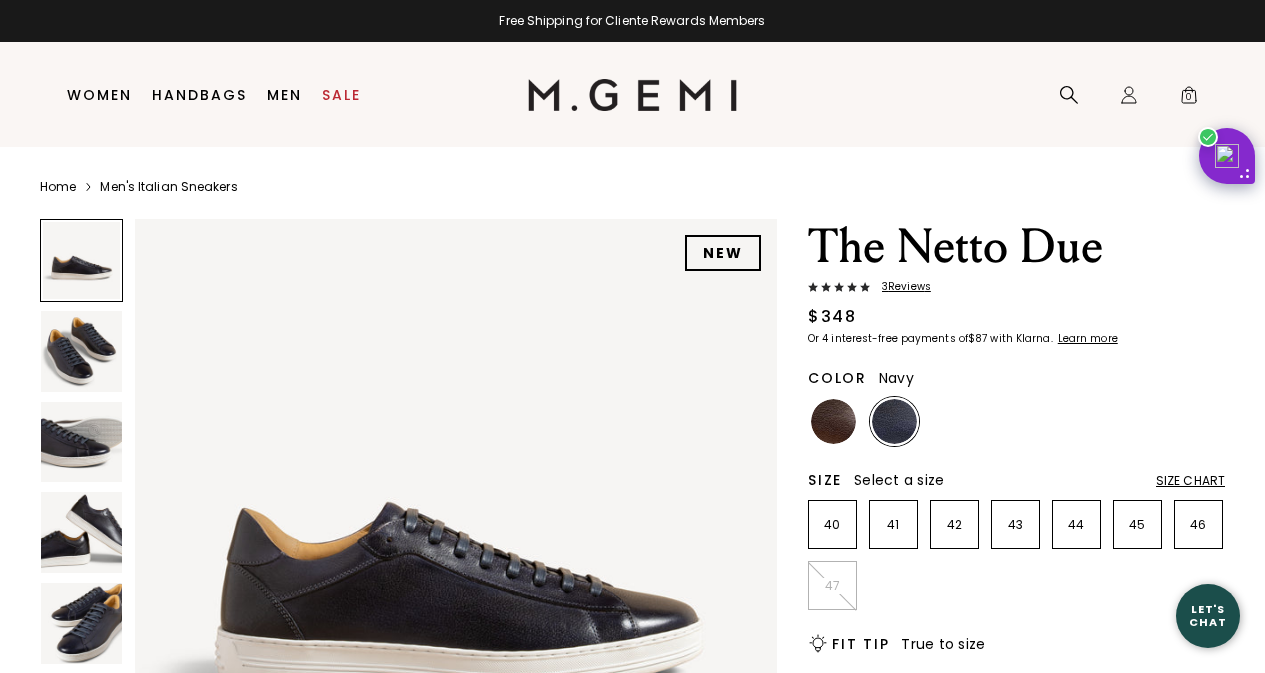 click at bounding box center (894, 421) 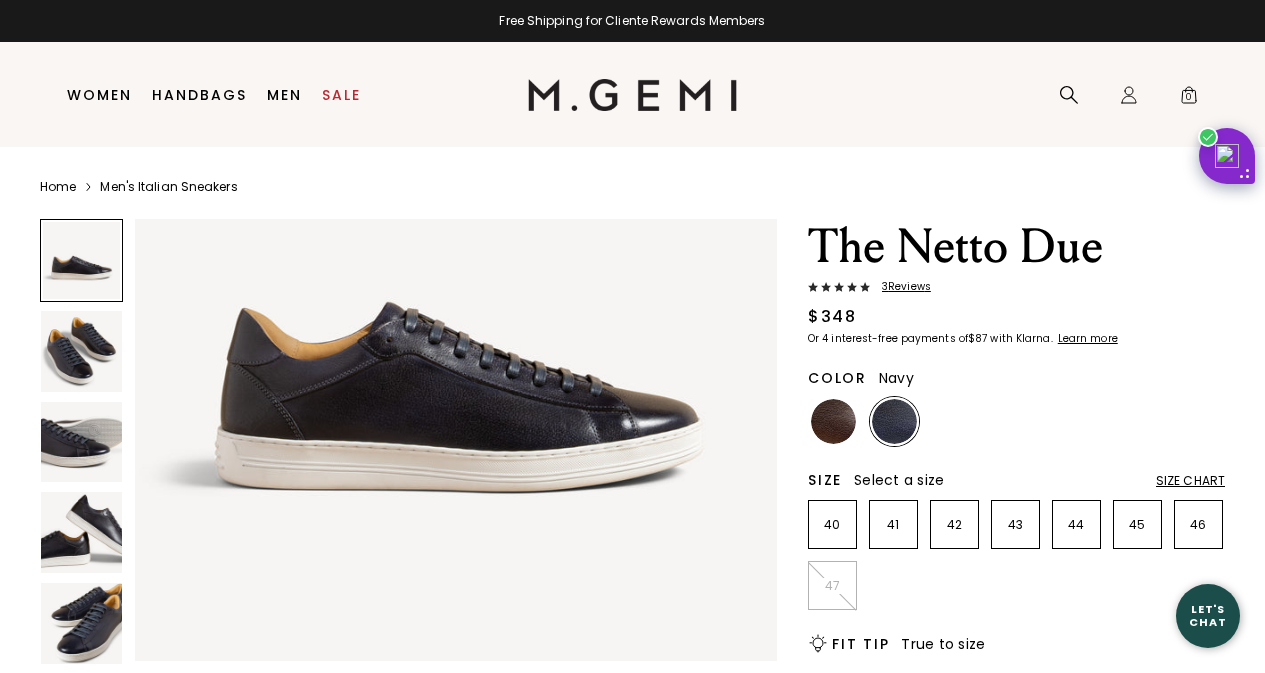 click at bounding box center (81, 623) 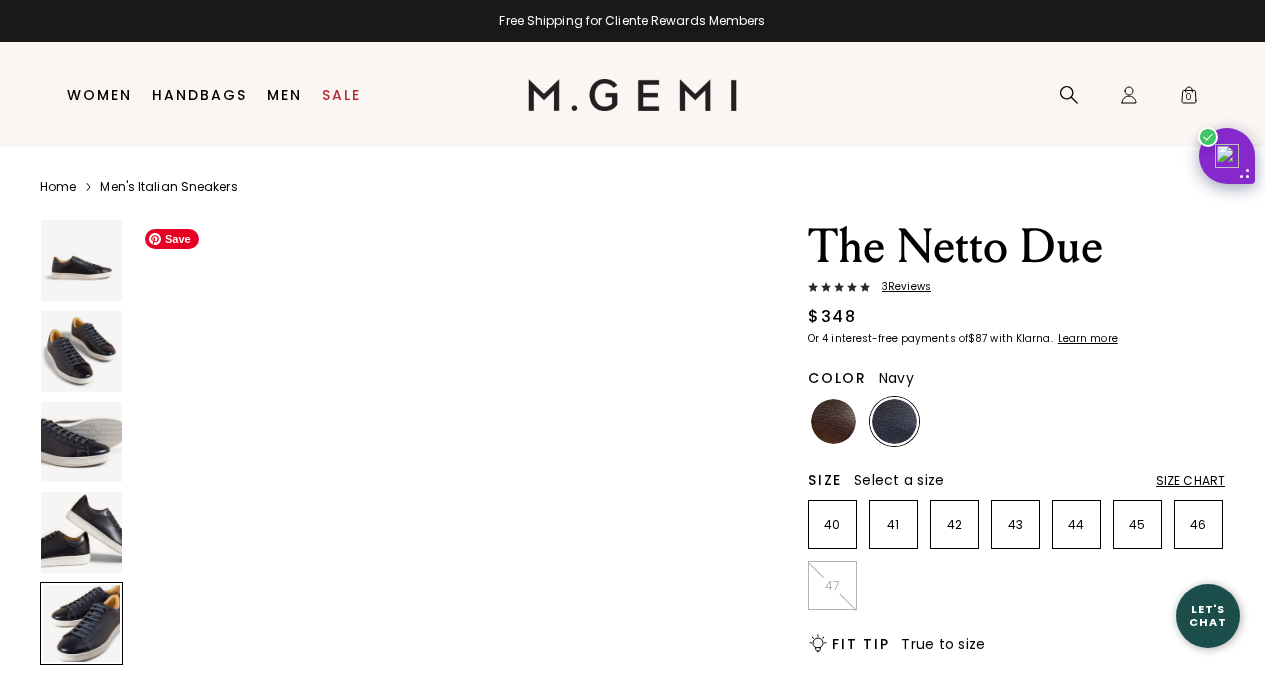 scroll, scrollTop: 2689, scrollLeft: 0, axis: vertical 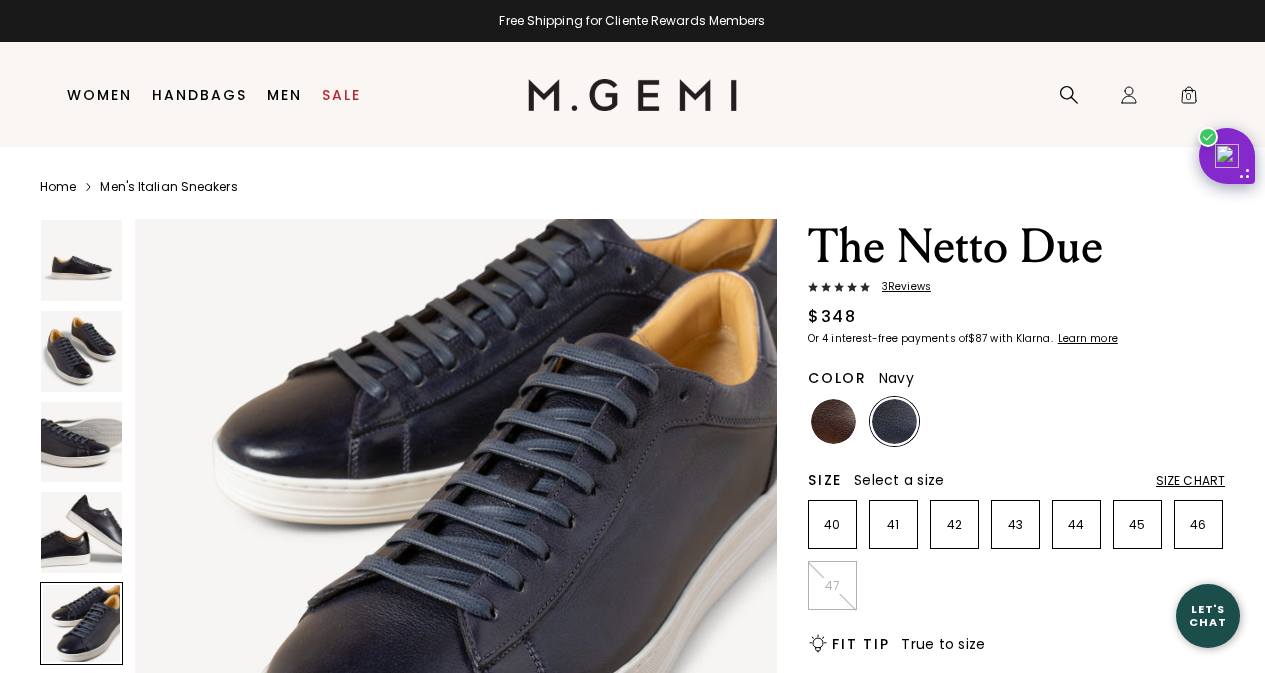 click at bounding box center [81, 532] 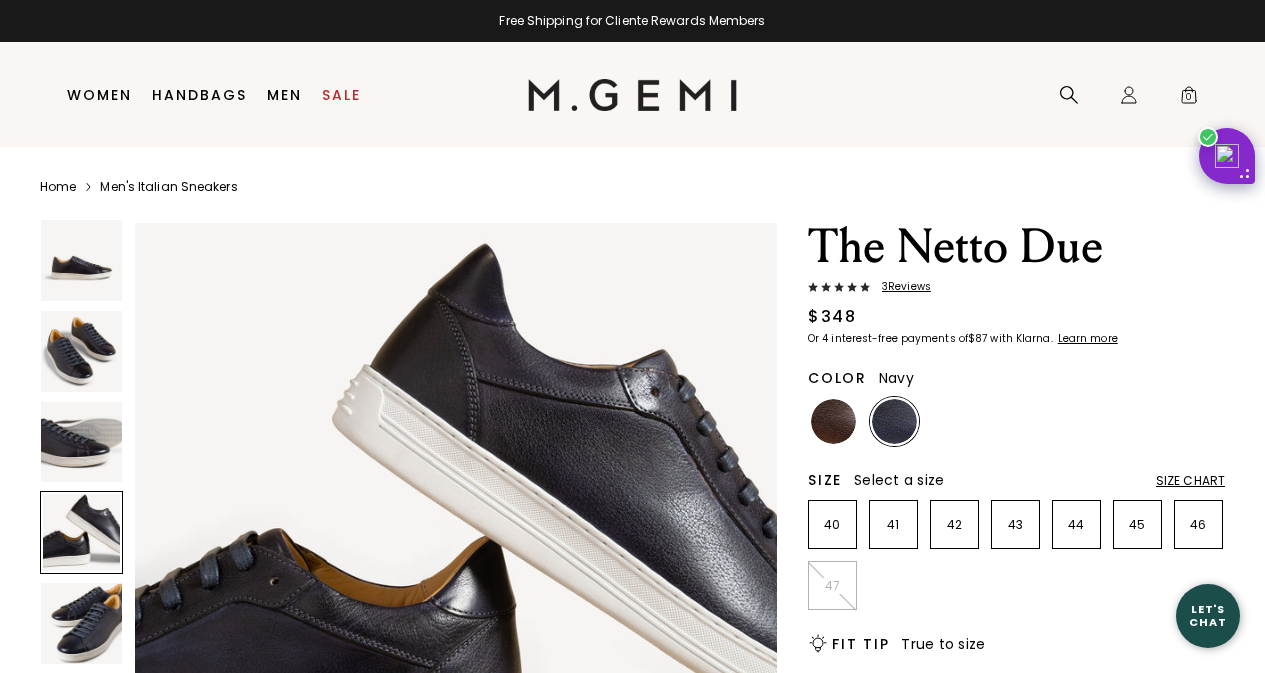 scroll, scrollTop: 1942, scrollLeft: 0, axis: vertical 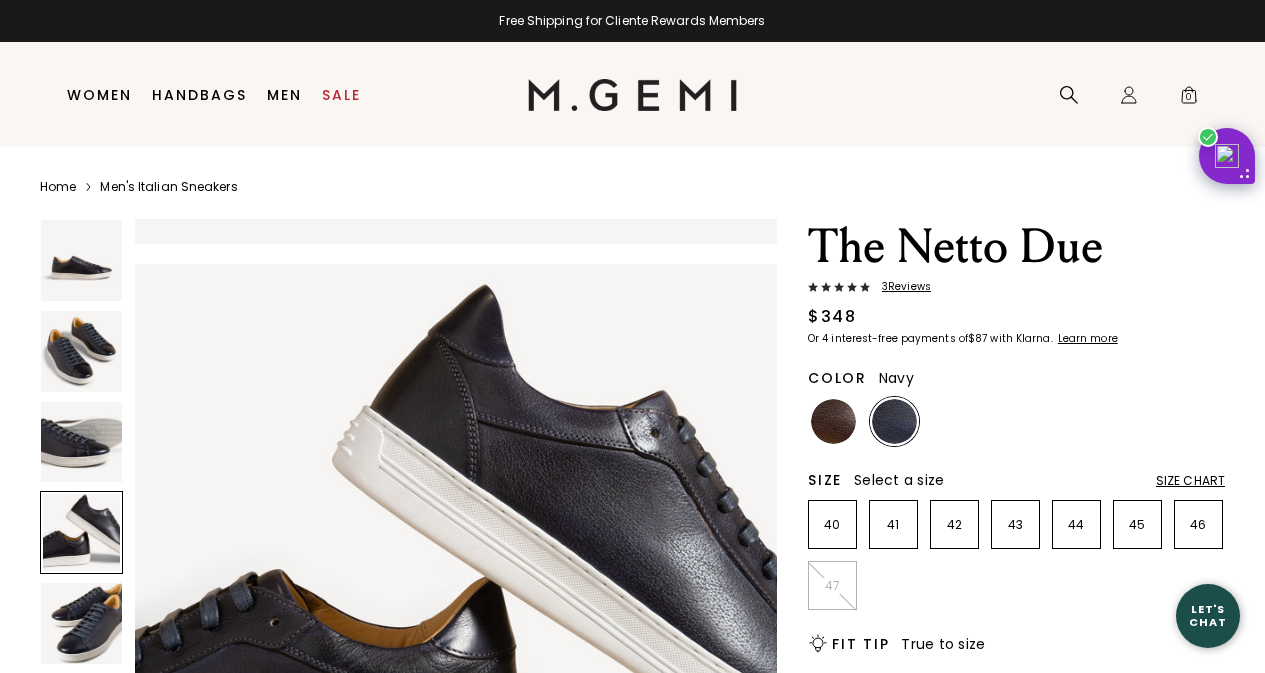 click at bounding box center (81, 351) 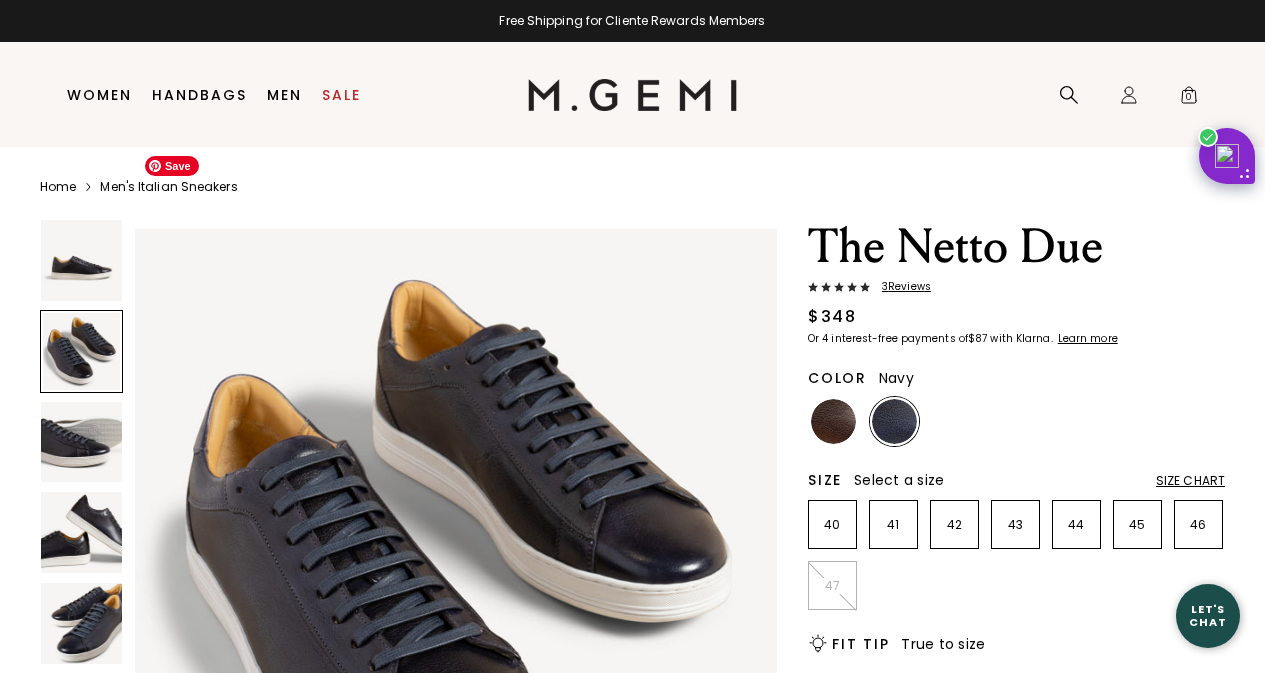 scroll, scrollTop: 647, scrollLeft: 0, axis: vertical 